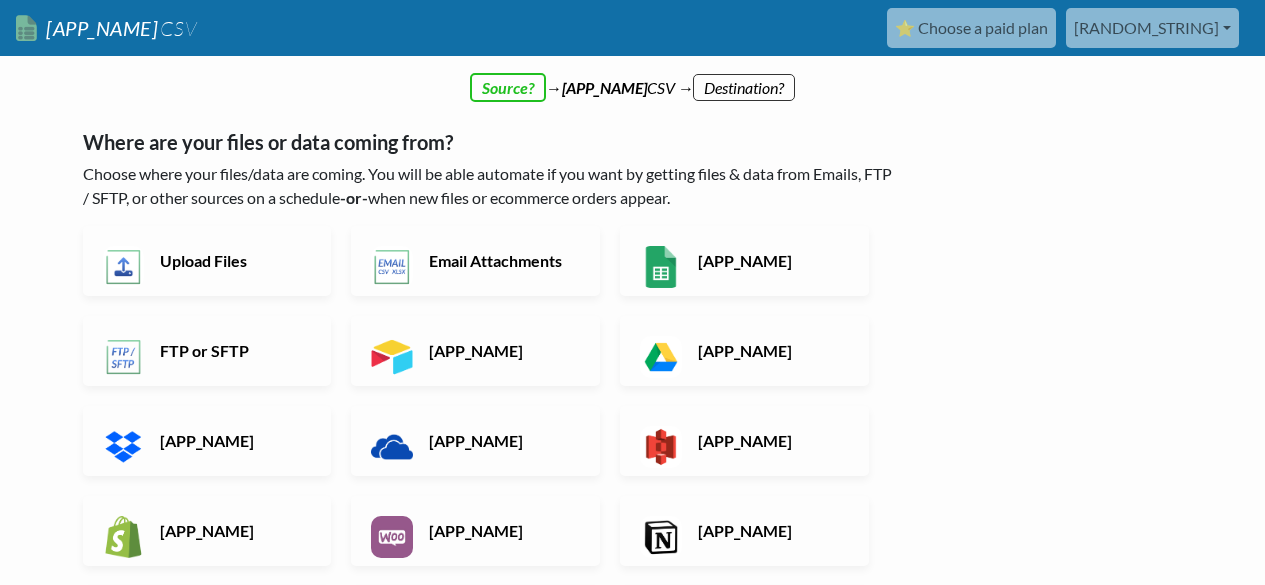 scroll, scrollTop: 0, scrollLeft: 0, axis: both 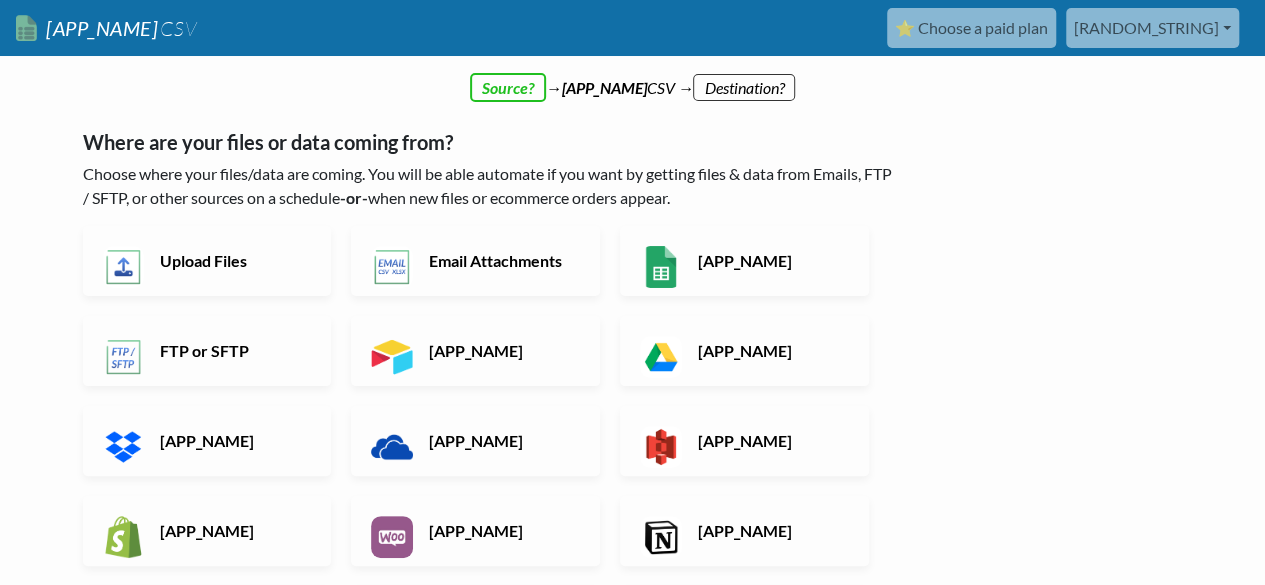 click on "← back Thanks for signing up! Set up your Import Flow and Upload Page in 1 minute below :)
Where are your files or data coming from?
Choose where your files/data are coming. You will be able automate if you want by getting files & data from Emails, FTP / SFTP, or other sources on a schedule  -or-  when new files or ecommerce orders appear.
Upload Files
Email Attachments
[APP_NAME] Sheets
FTP or SFTP
[APP_NAME]
[APP_NAME]
[APP_NAME]
[APP_NAME]
[APP_NAME]" at bounding box center (633, 586) 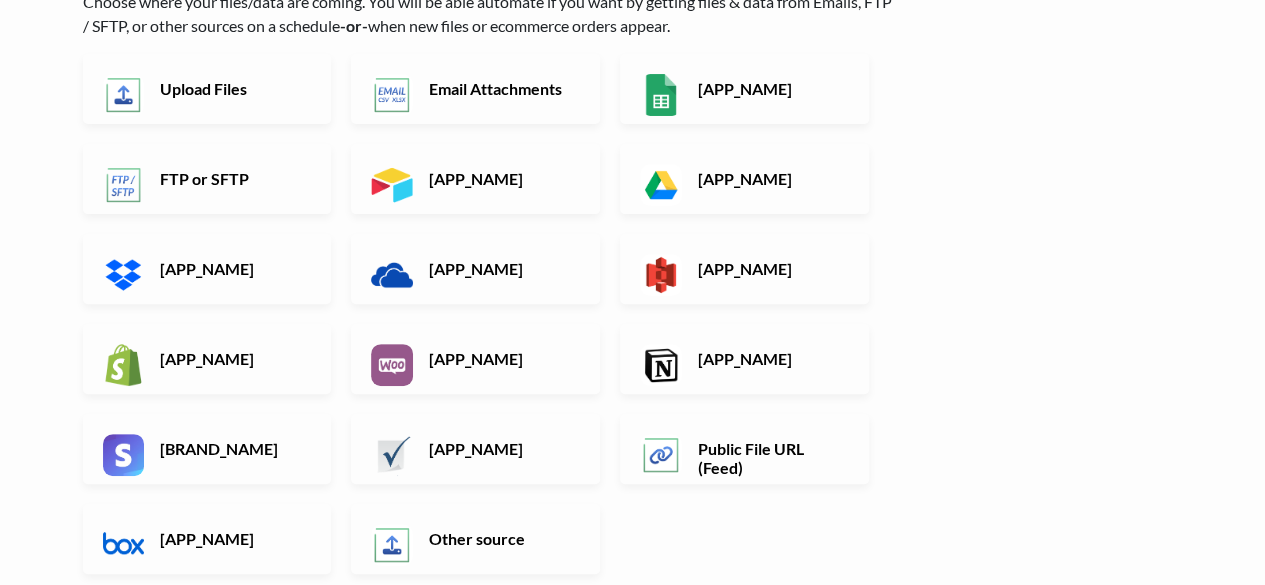 scroll, scrollTop: 200, scrollLeft: 0, axis: vertical 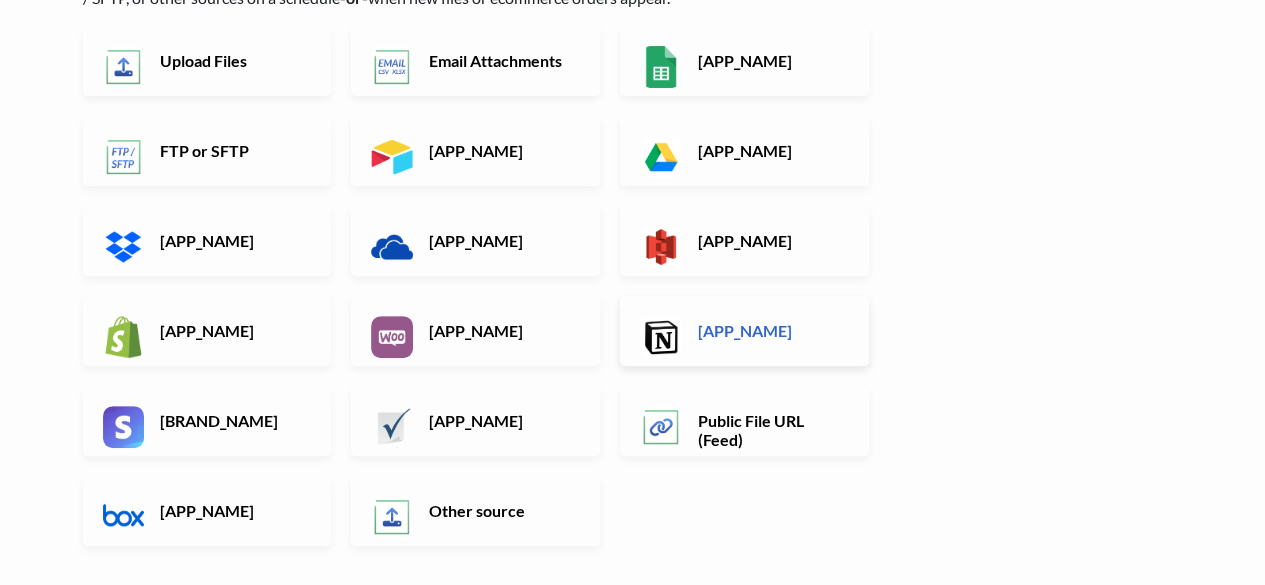click on "[APP_NAME]" at bounding box center (771, 330) 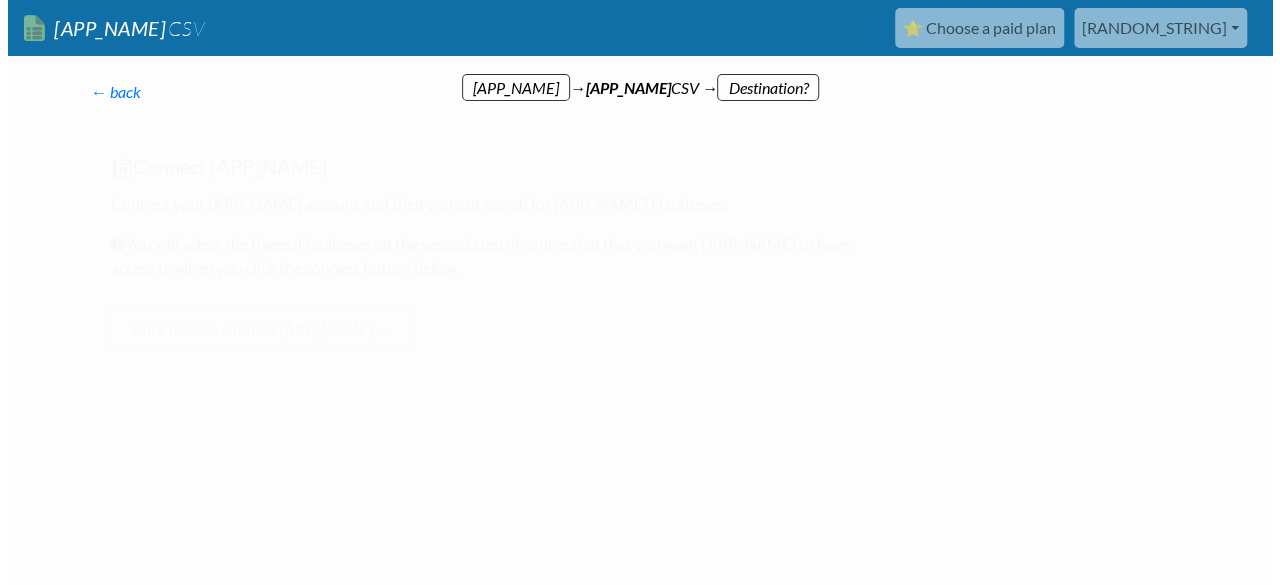 scroll, scrollTop: 0, scrollLeft: 0, axis: both 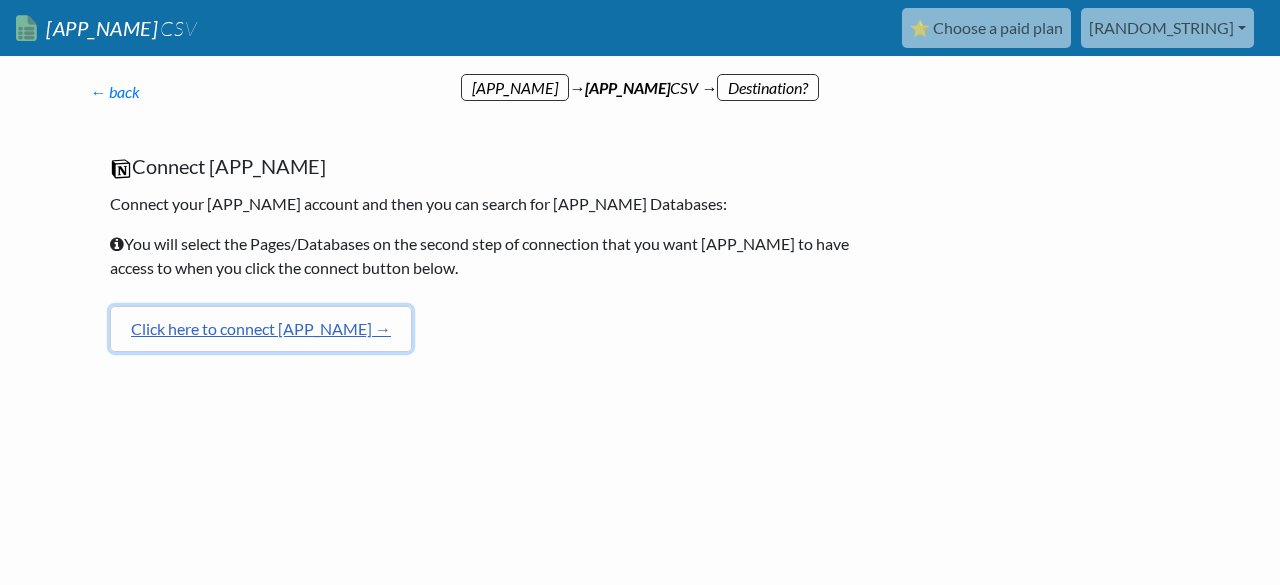 click on "Click here to connect [APP_NAME] →" at bounding box center [261, 329] 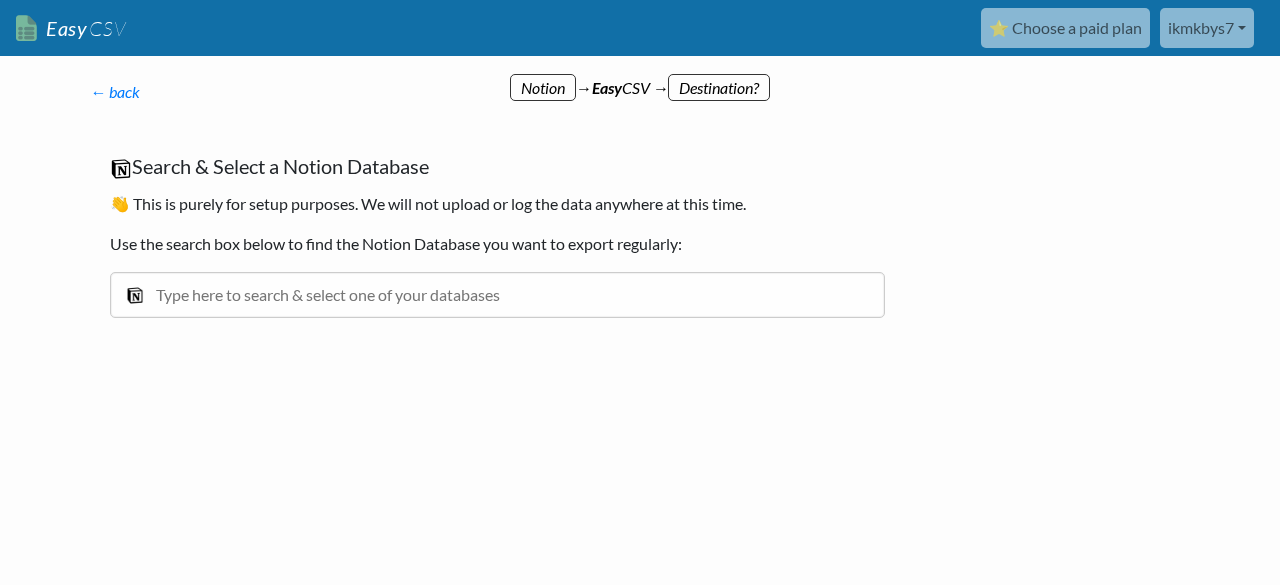 scroll, scrollTop: 0, scrollLeft: 0, axis: both 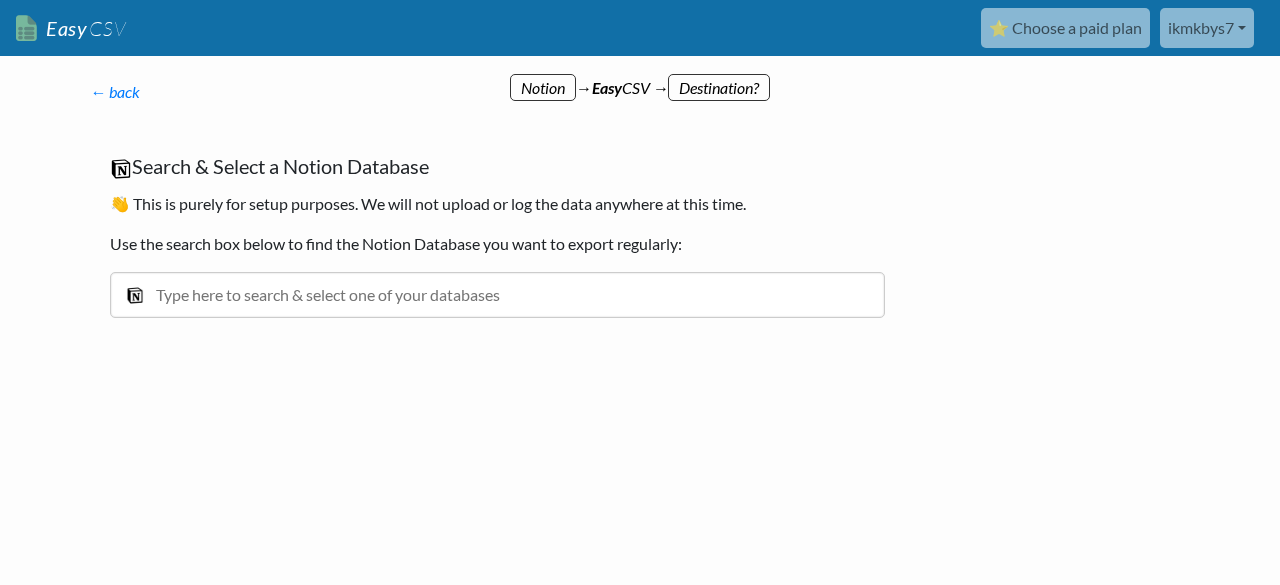 click at bounding box center (497, 295) 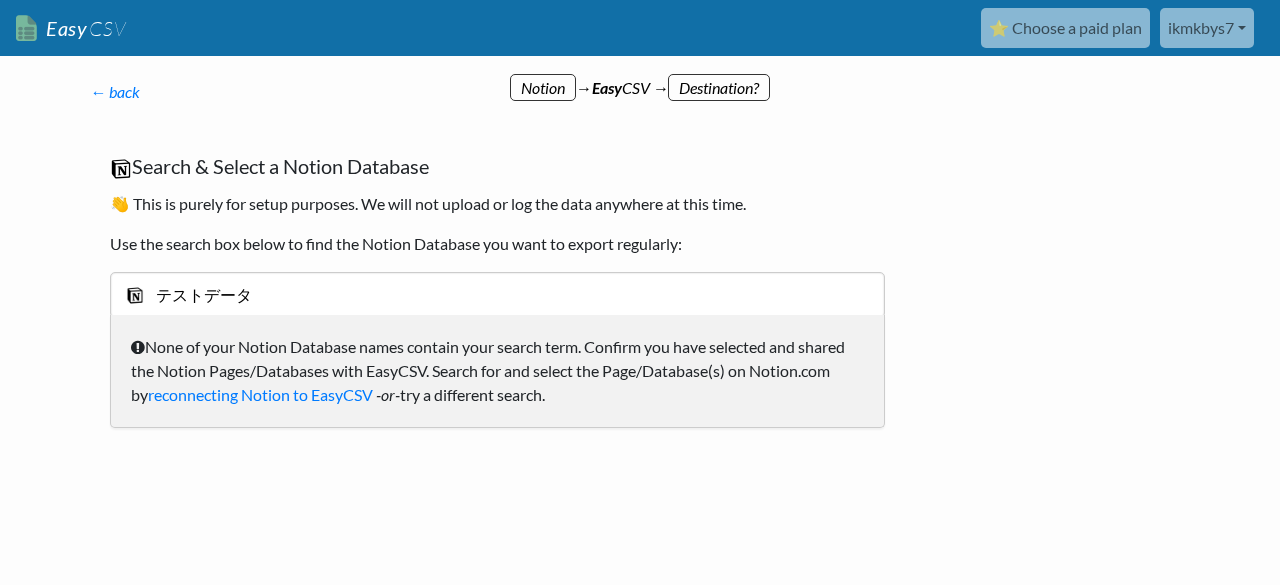 type on "テストデータ" 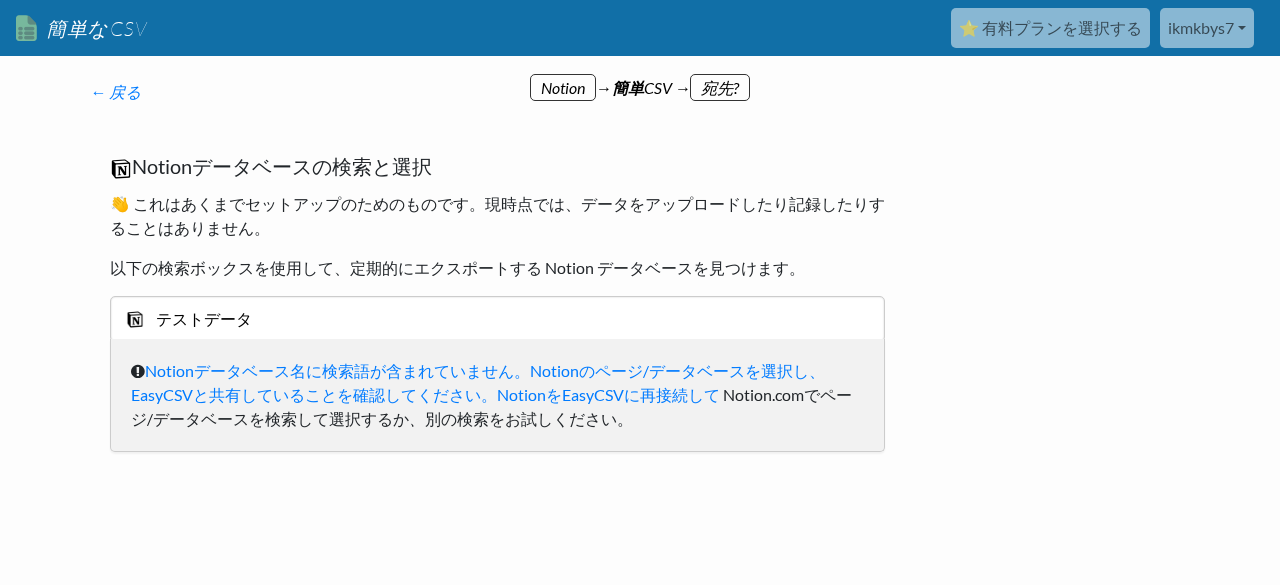 click on "テストデータ" at bounding box center [497, 319] 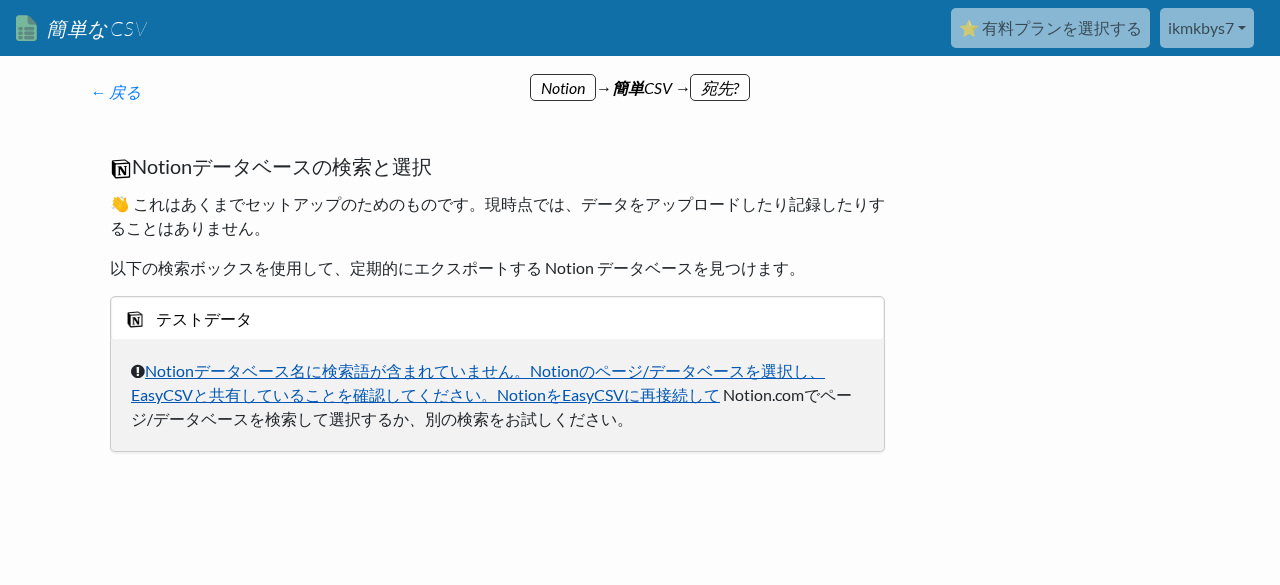 click on "Notionデータベース名に検索語が含まれていません。Notionのページ/データベースを選択し、EasyCSVと共有していることを確認してください。NotionをEasyCSVに再接続して   Notion.comでページ/データベースを検索して選択するか 、 別の検索をお試しください。" at bounding box center (497, 395) 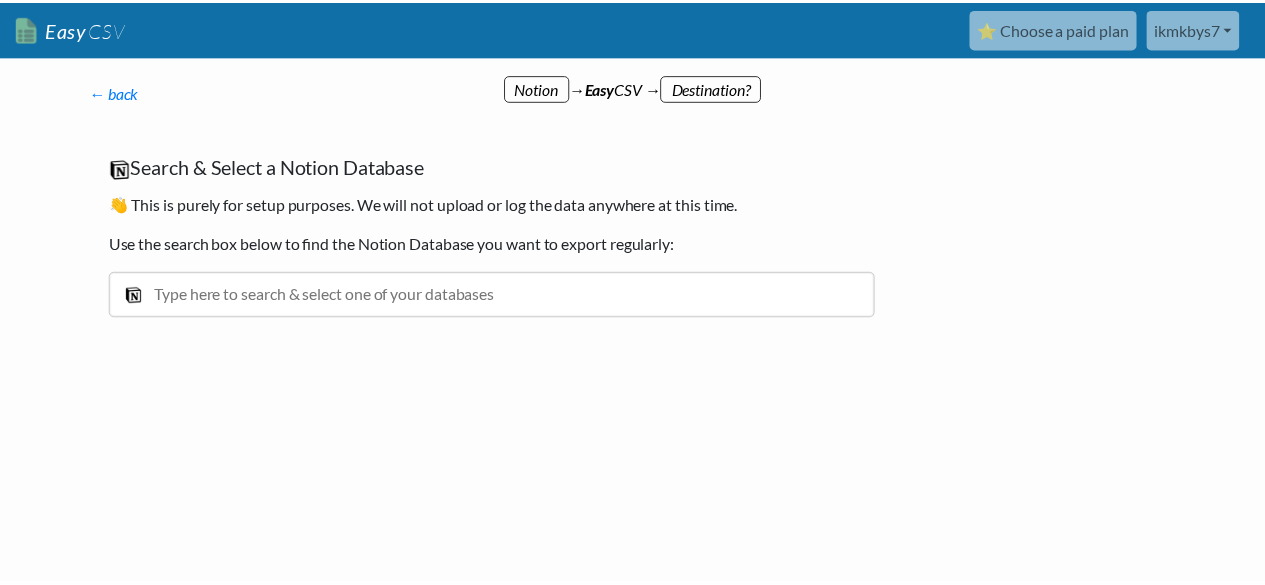 scroll, scrollTop: 0, scrollLeft: 0, axis: both 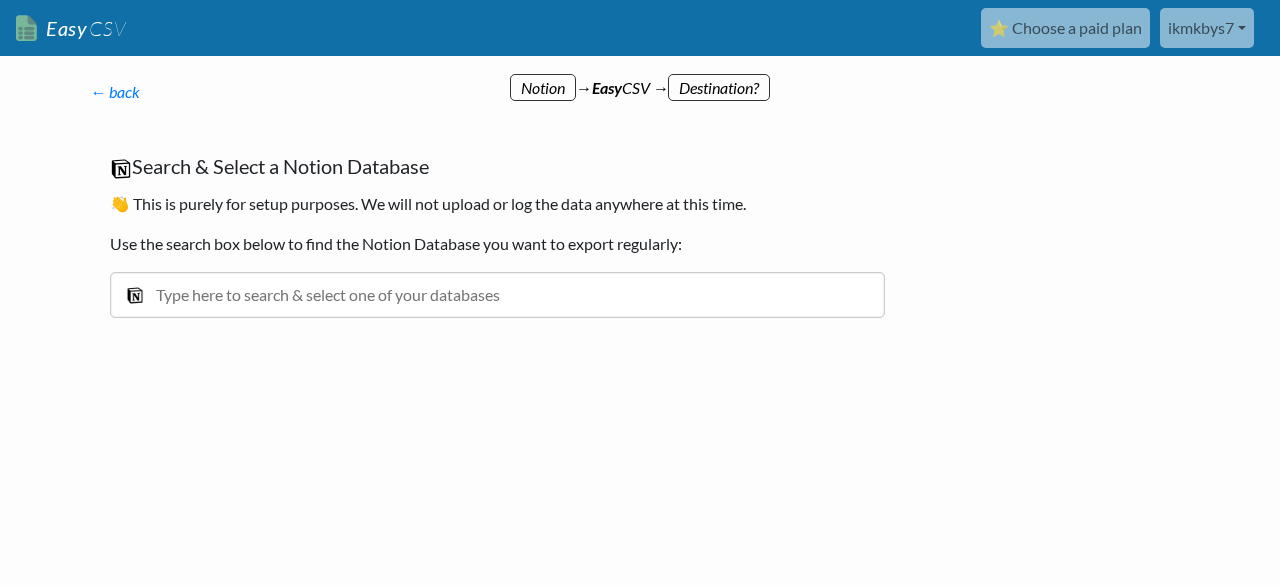 drag, startPoint x: 443, startPoint y: 170, endPoint x: 461, endPoint y: 162, distance: 19.697716 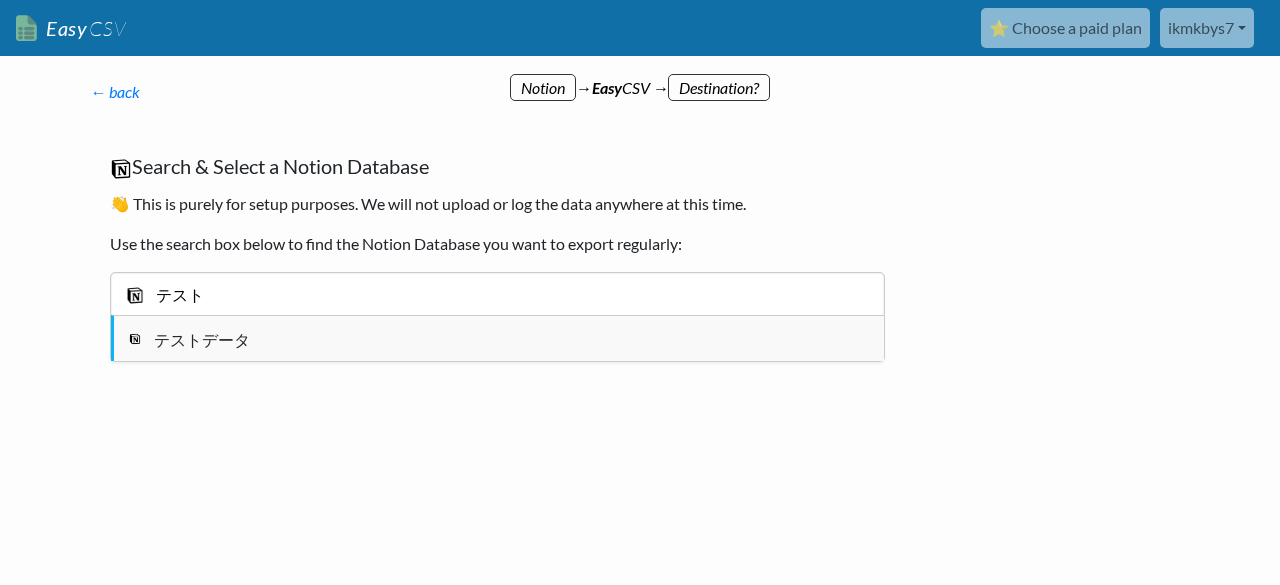 type on "テスト" 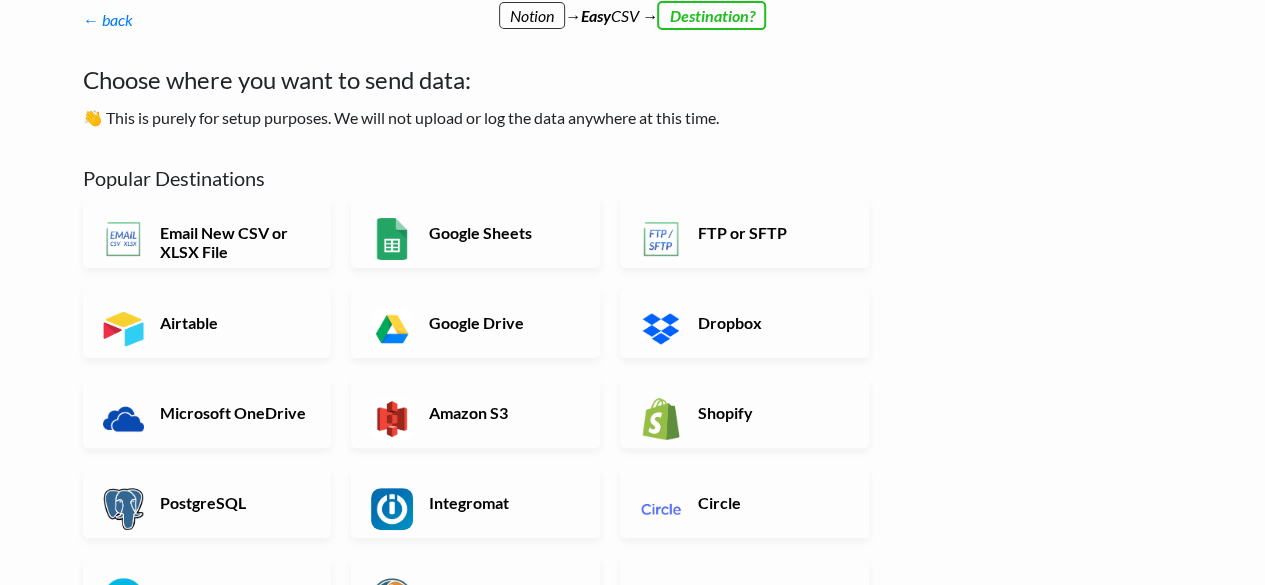 scroll, scrollTop: 100, scrollLeft: 0, axis: vertical 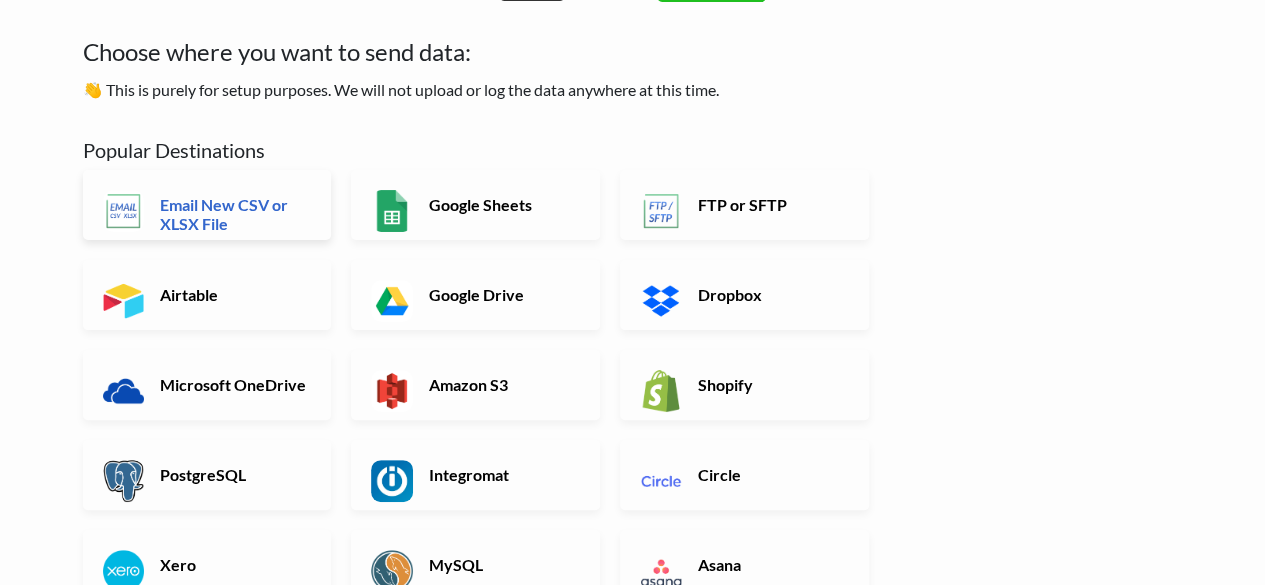 click on "Email New CSV or XLSX File" at bounding box center (207, 205) 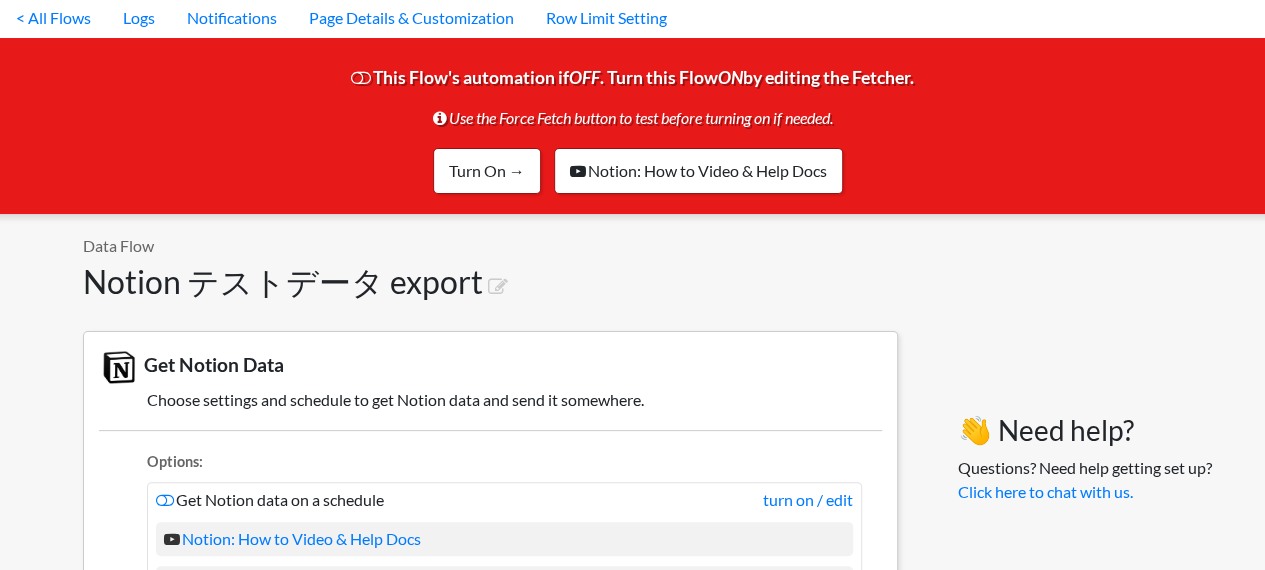 scroll, scrollTop: 0, scrollLeft: 0, axis: both 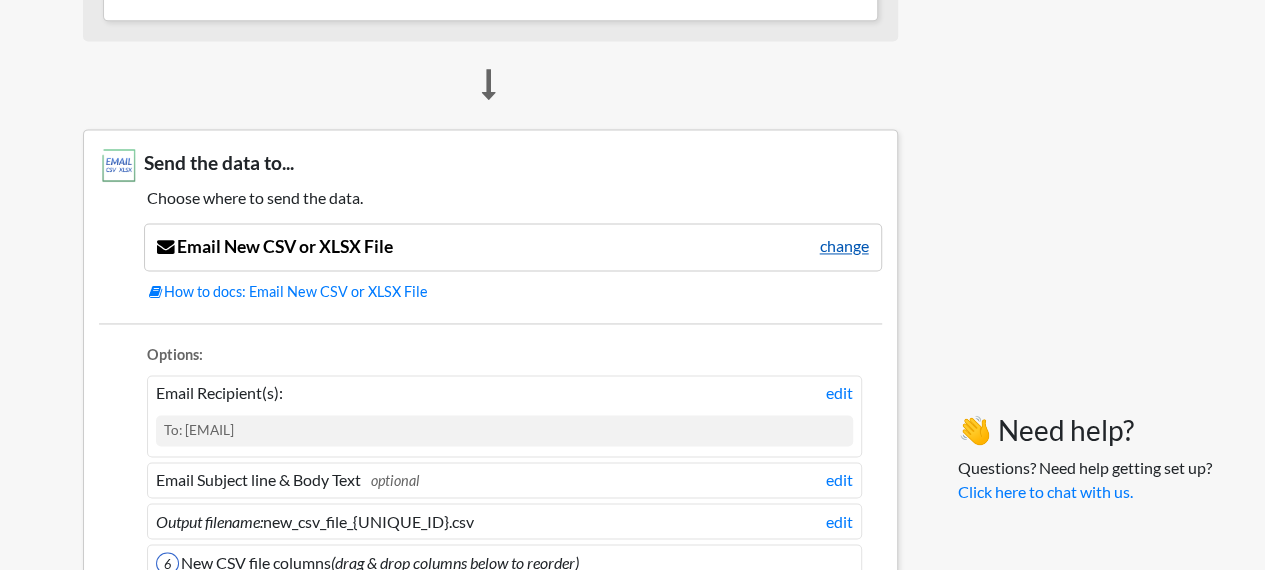 click on "change" at bounding box center (844, 246) 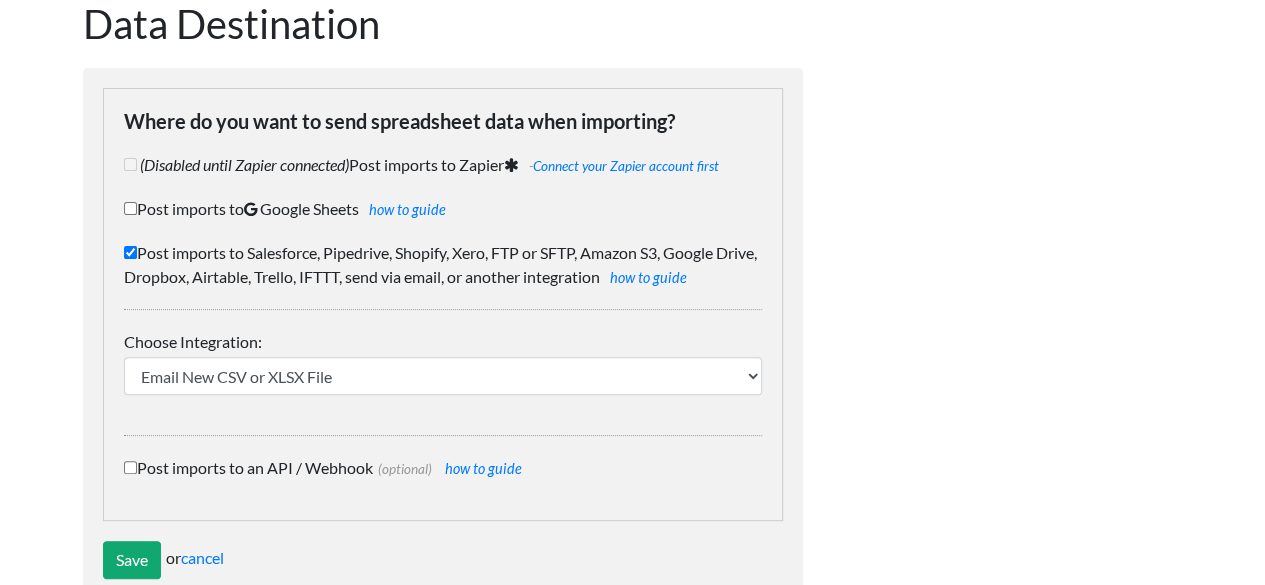 scroll, scrollTop: 204, scrollLeft: 0, axis: vertical 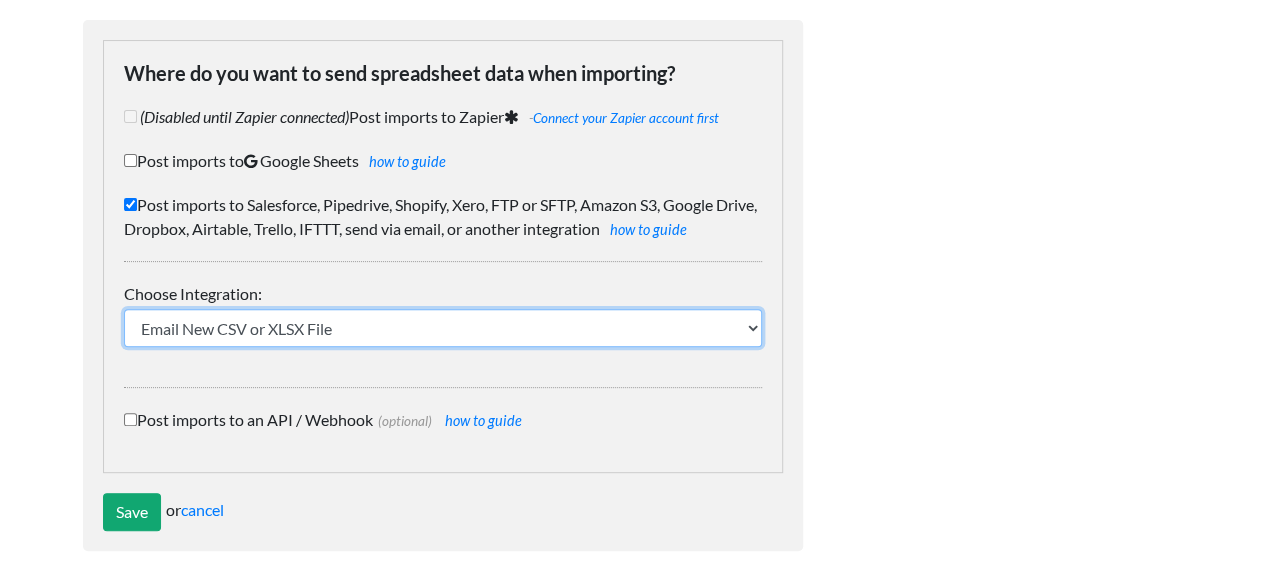 click on "IFTTT
FTP or SFTP
Amazon S3
HubSpot
Google Big Query
Salesforce
Pipedrive
Airtable
Google Drive
Dropbox
Microsoft OneDrive
Shopify
Asana
Trello
Circle
Mailchimp
MySQL
Xero
SQL Server
PostgreSQL
Marketo
Easy Clocking
Email New CSV or XLSX File
Plutio" at bounding box center (443, 328) 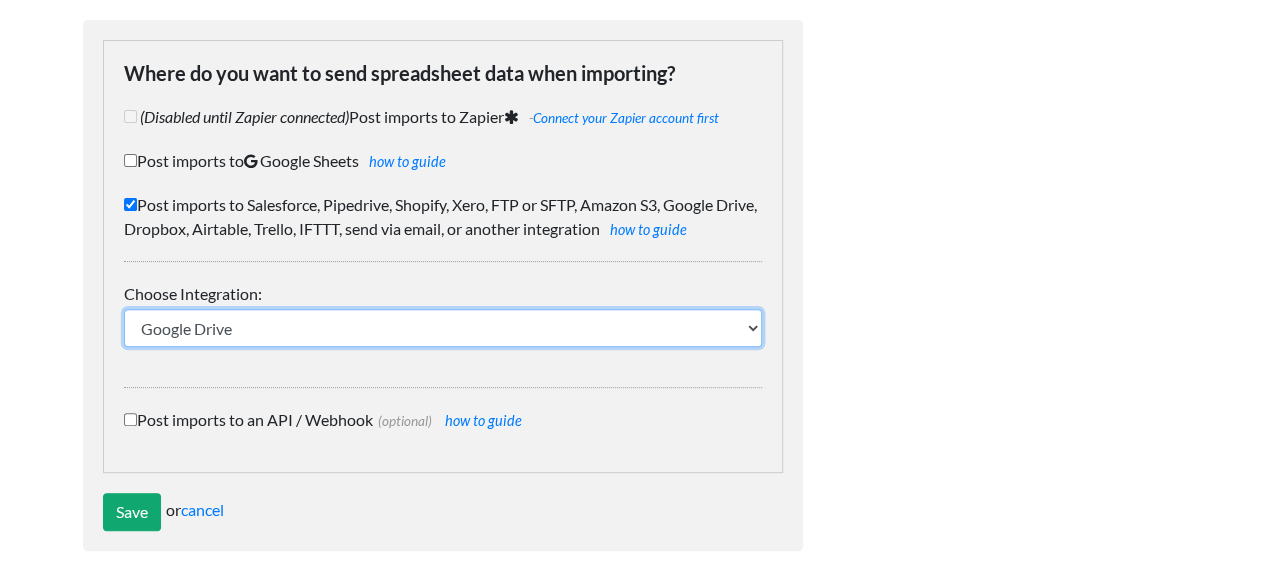 click on "IFTTT
FTP or SFTP
Amazon S3
HubSpot
Google Big Query
Salesforce
Pipedrive
Airtable
Google Drive
Dropbox
Microsoft OneDrive
Shopify
Asana
Trello
Circle
Mailchimp
MySQL
Xero
SQL Server
PostgreSQL
Marketo
Easy Clocking
Email New CSV or XLSX File
Plutio" at bounding box center [443, 328] 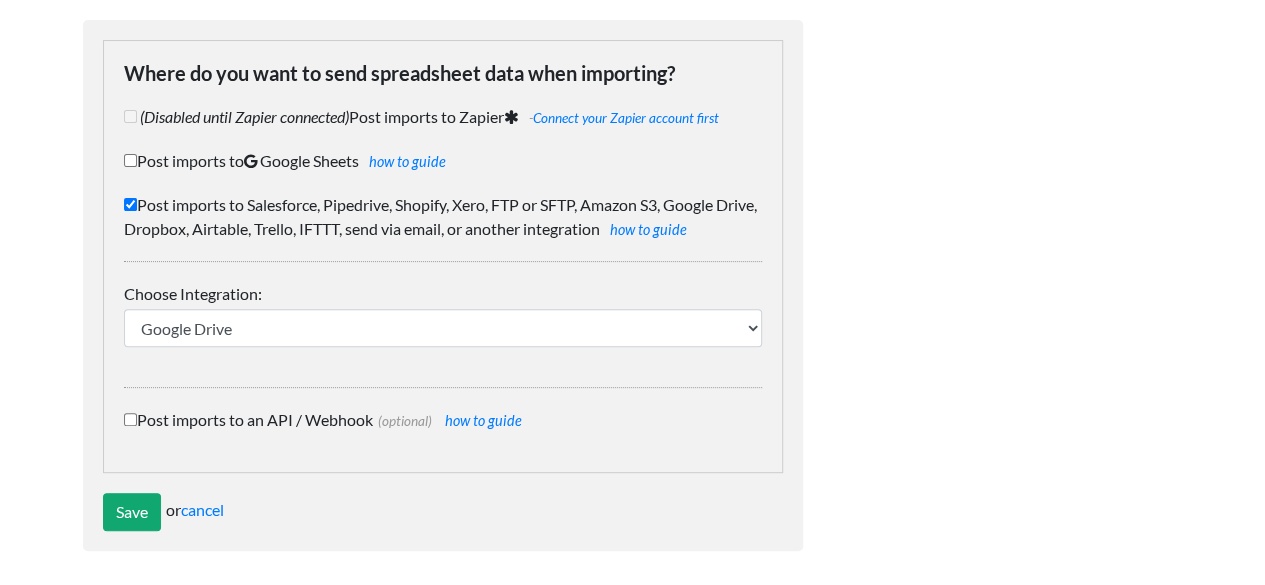 click at bounding box center [1013, 231] 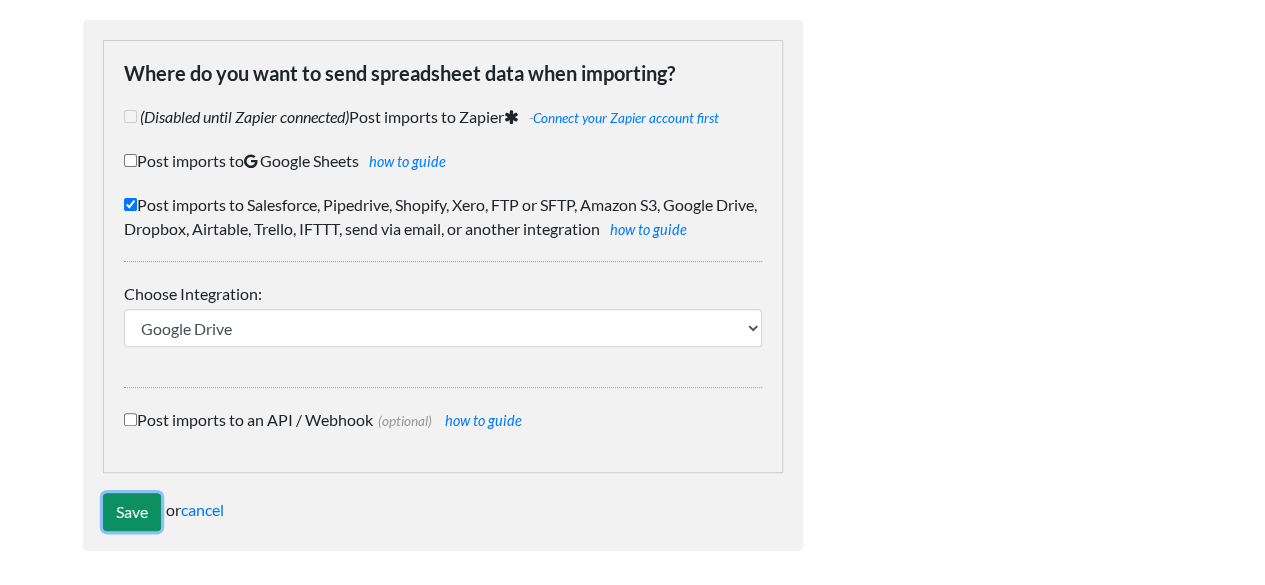 click on "Save" at bounding box center [132, 512] 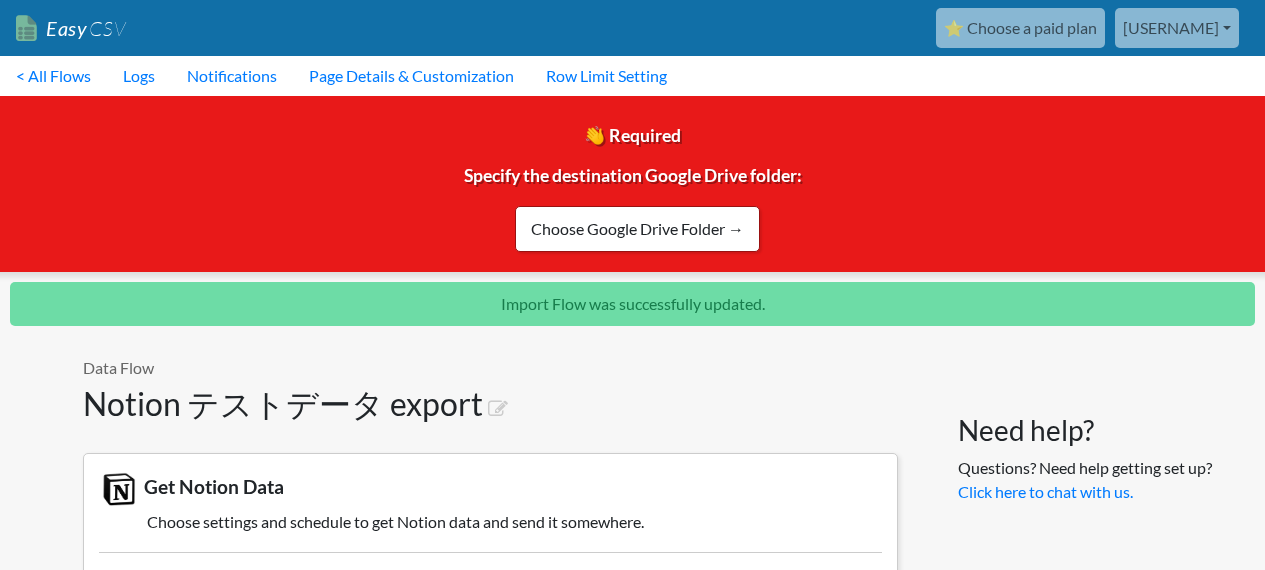 scroll, scrollTop: 1587, scrollLeft: 0, axis: vertical 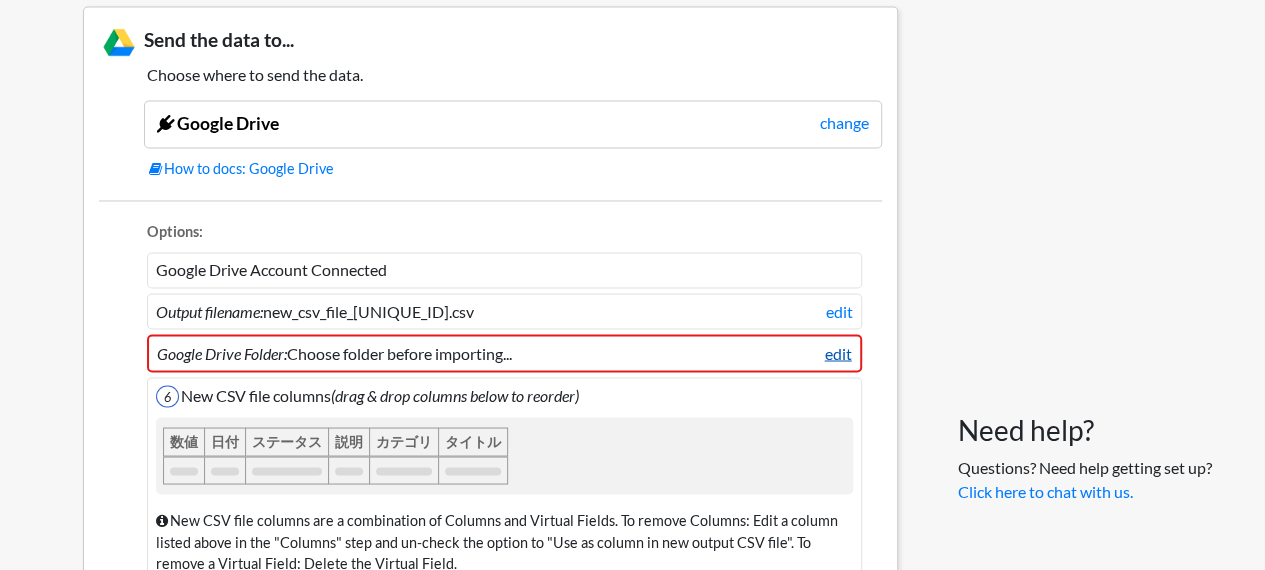 click on "edit" at bounding box center [838, 353] 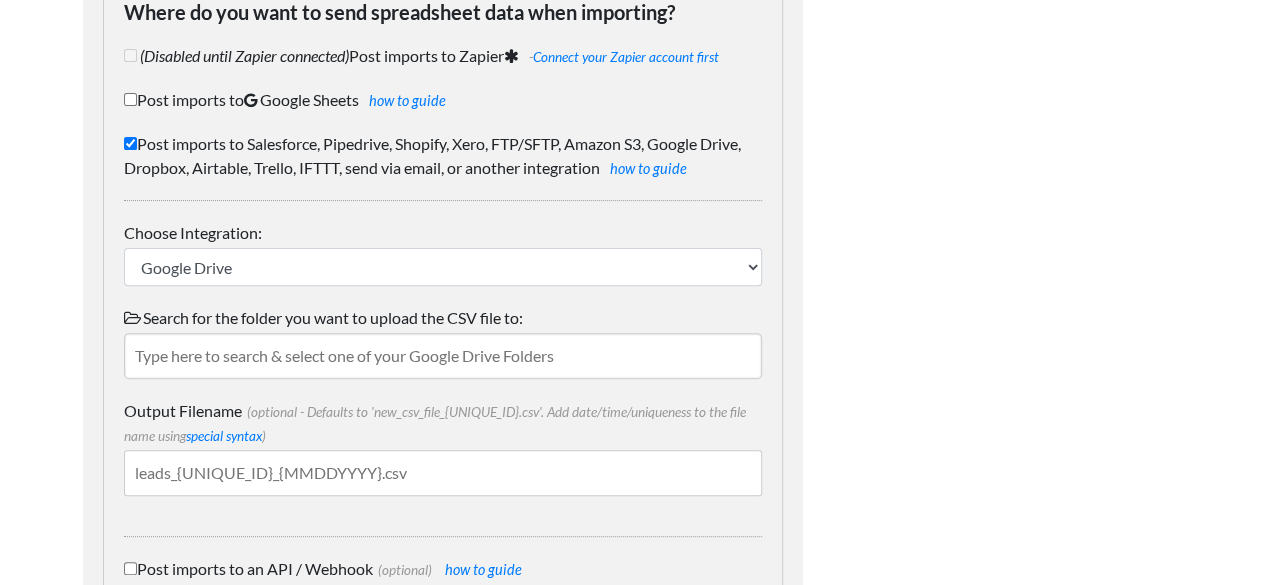 scroll, scrollTop: 300, scrollLeft: 0, axis: vertical 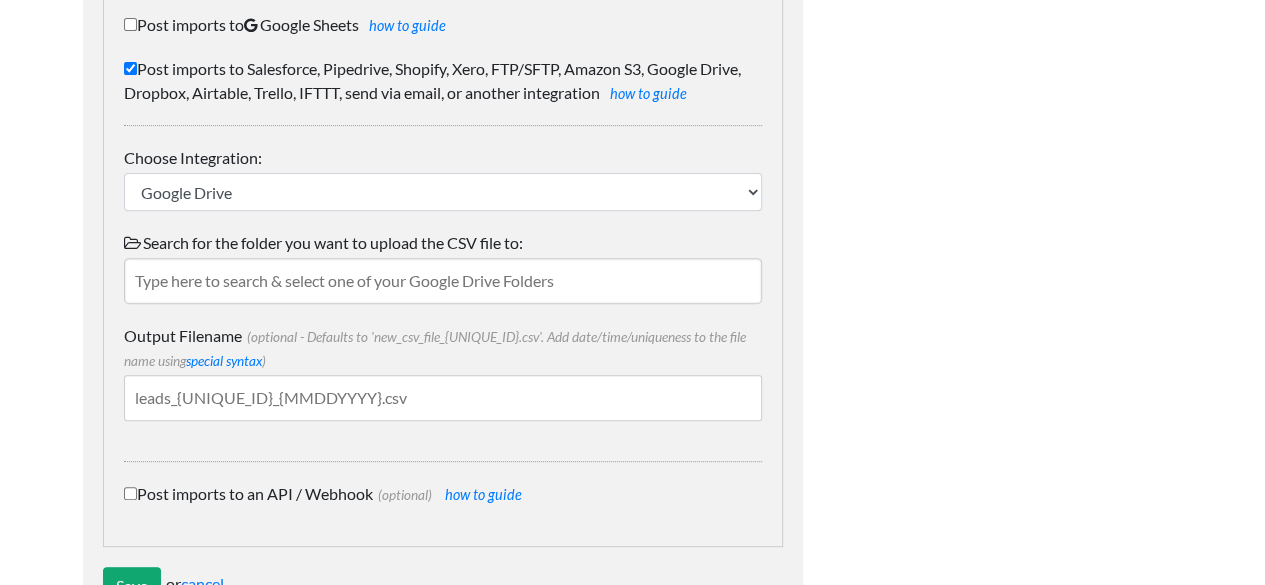 click at bounding box center (443, 281) 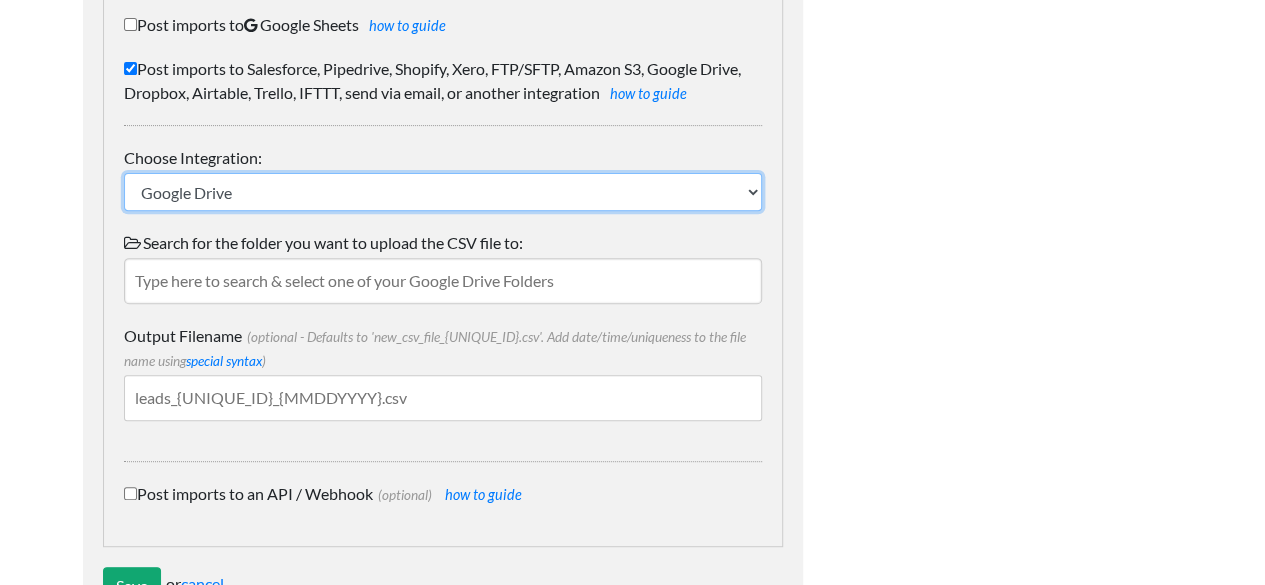click on "IFTTT FTP or SFTP Amazon S3 HubSpot Google Big Query Salesforce Pipedrive Airtable Google Drive Dropbox Microsoft OneDrive Shopify Asana Trello Circle Mailchimp MySQL Xero SQL Server PostgreSQL Marketo Easy Clocking Email New CSV or XLSX File Plutio" at bounding box center (443, 192) 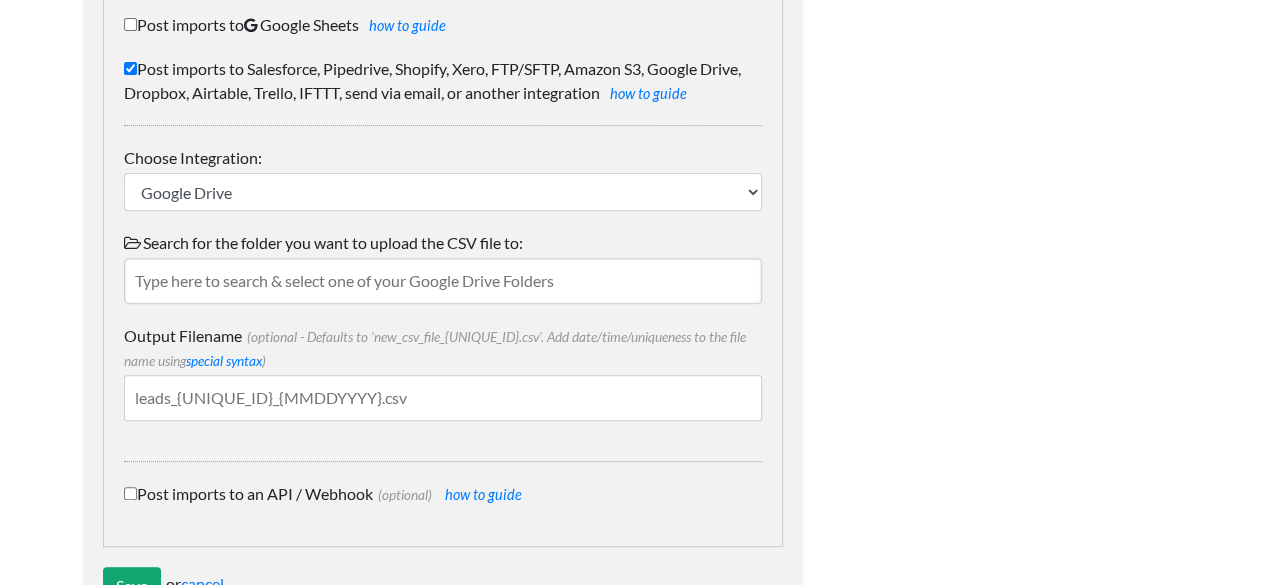 click at bounding box center [443, 281] 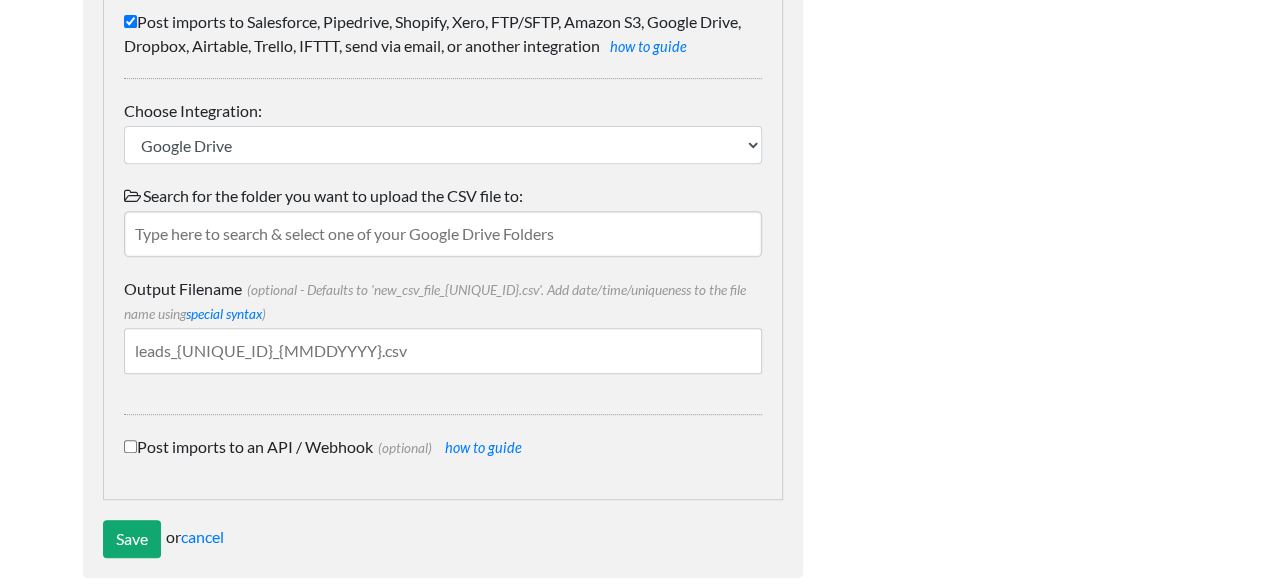 scroll, scrollTop: 372, scrollLeft: 0, axis: vertical 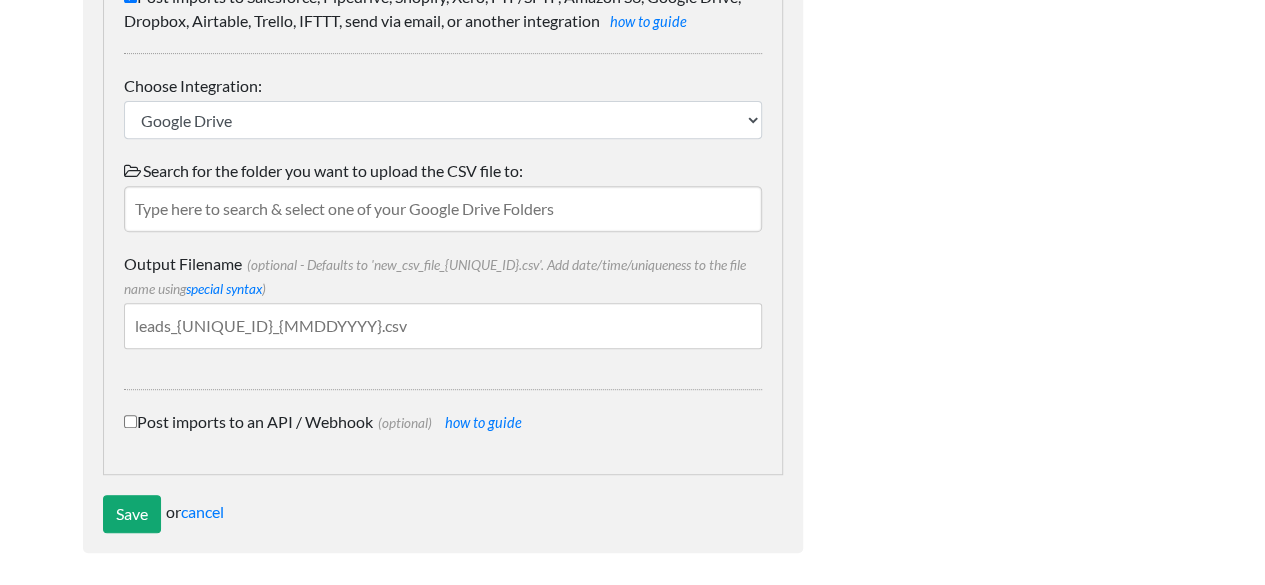 click on "Search for the folder you want to upload the CSV file to:" at bounding box center [443, 171] 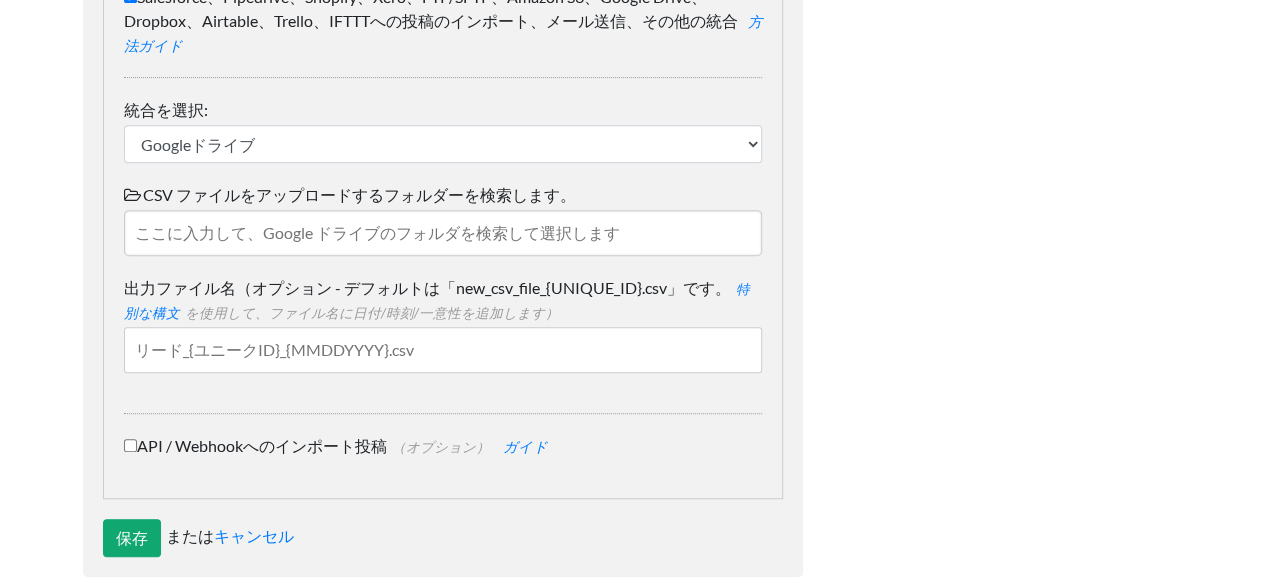 scroll, scrollTop: 372, scrollLeft: 0, axis: vertical 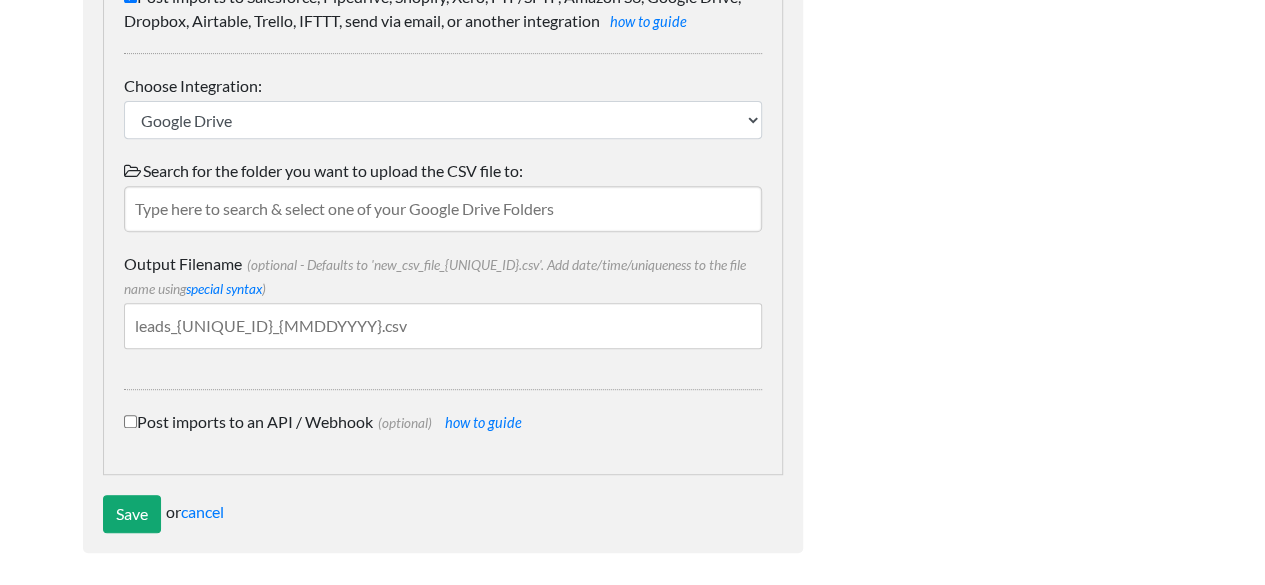 click at bounding box center [443, 209] 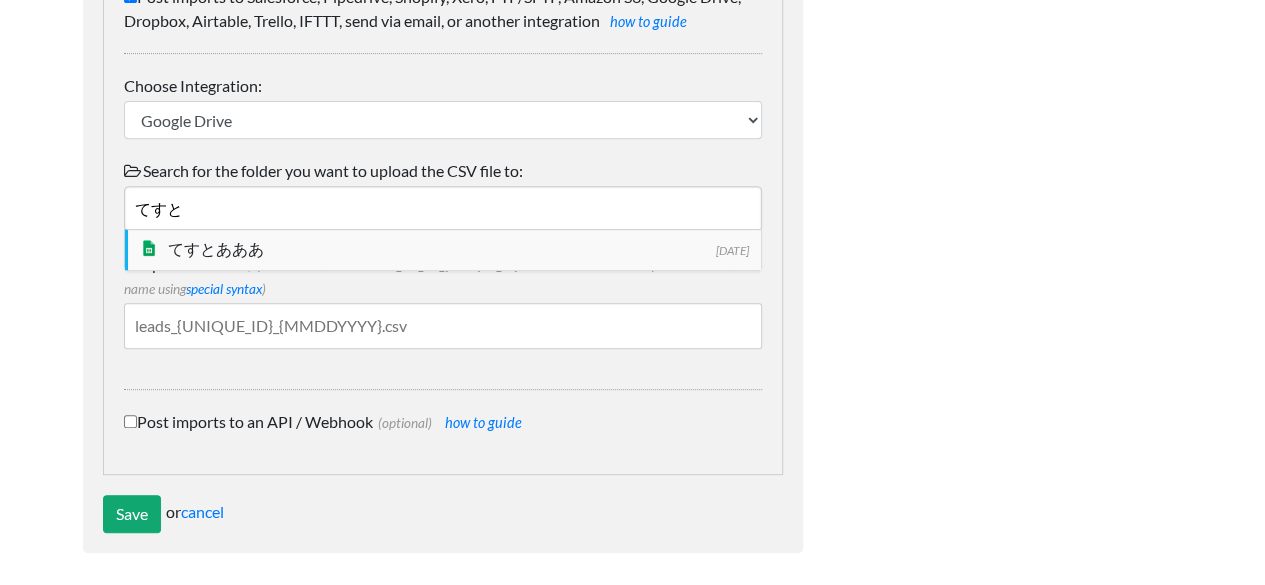 type on "てすと" 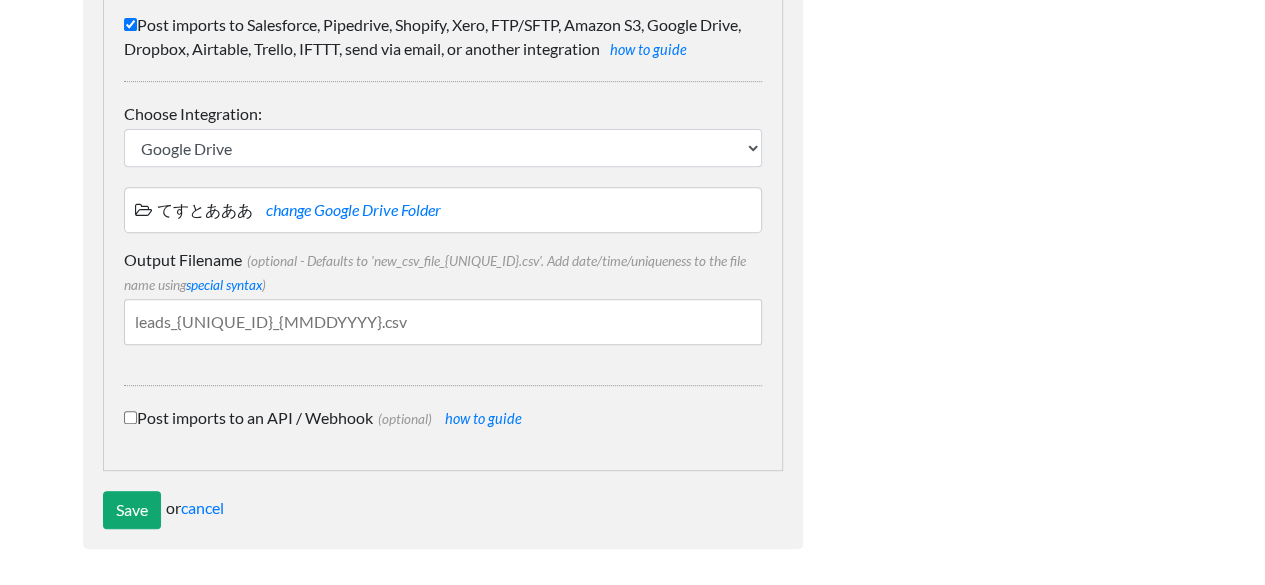 scroll, scrollTop: 340, scrollLeft: 0, axis: vertical 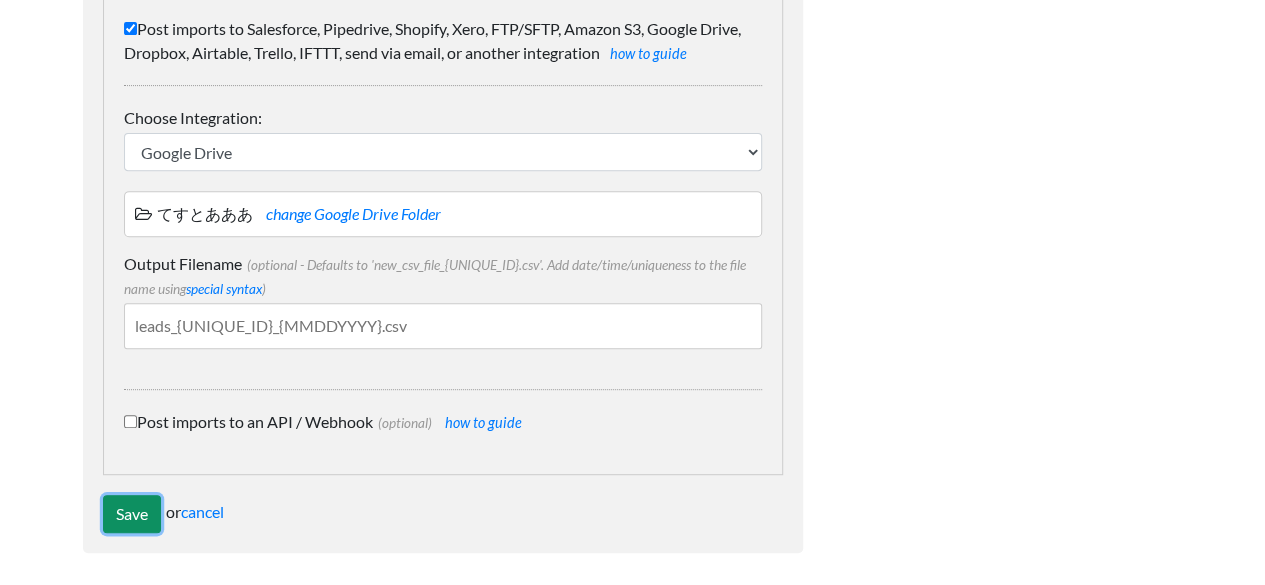 click on "Save" at bounding box center [132, 514] 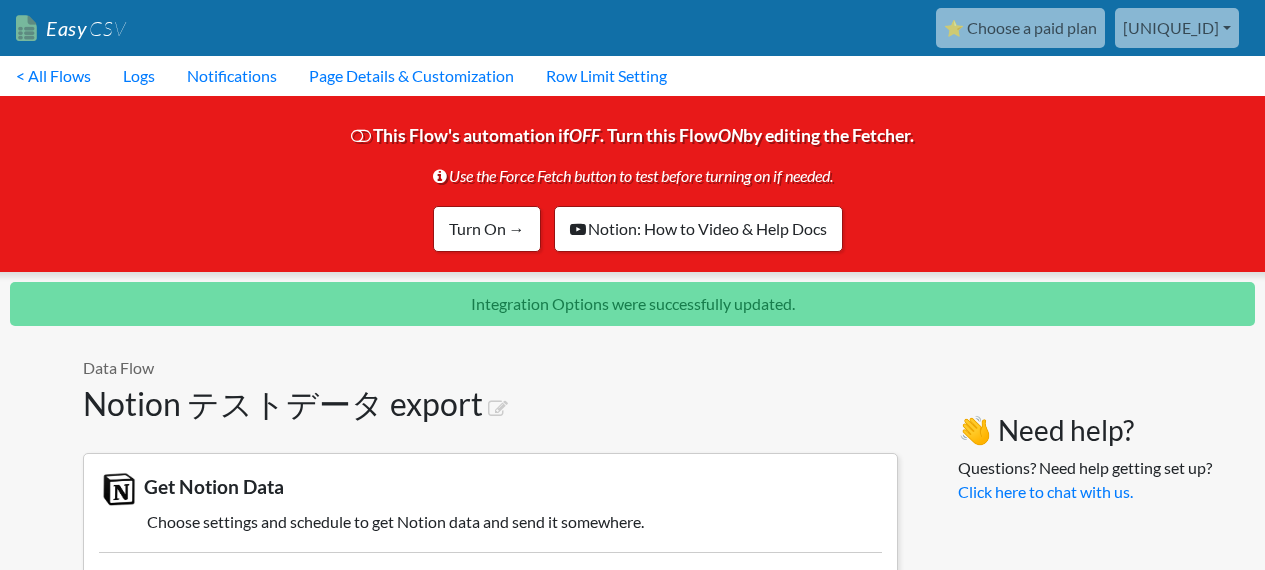 scroll, scrollTop: 0, scrollLeft: 0, axis: both 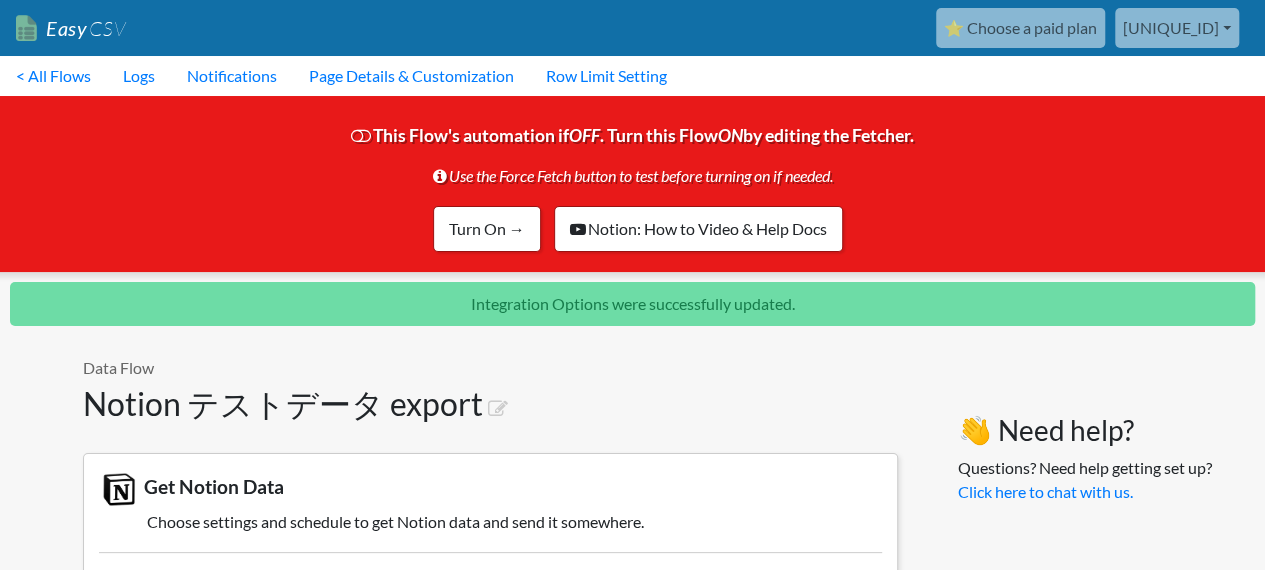 click on "Data Flow" at bounding box center [490, 368] 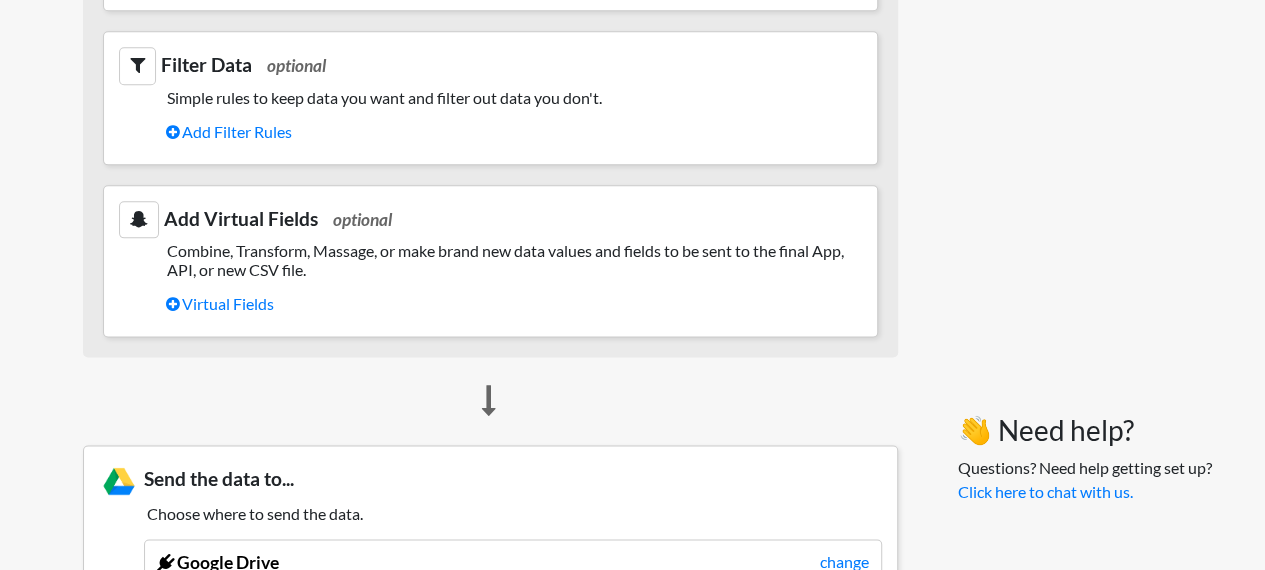scroll, scrollTop: 0, scrollLeft: 0, axis: both 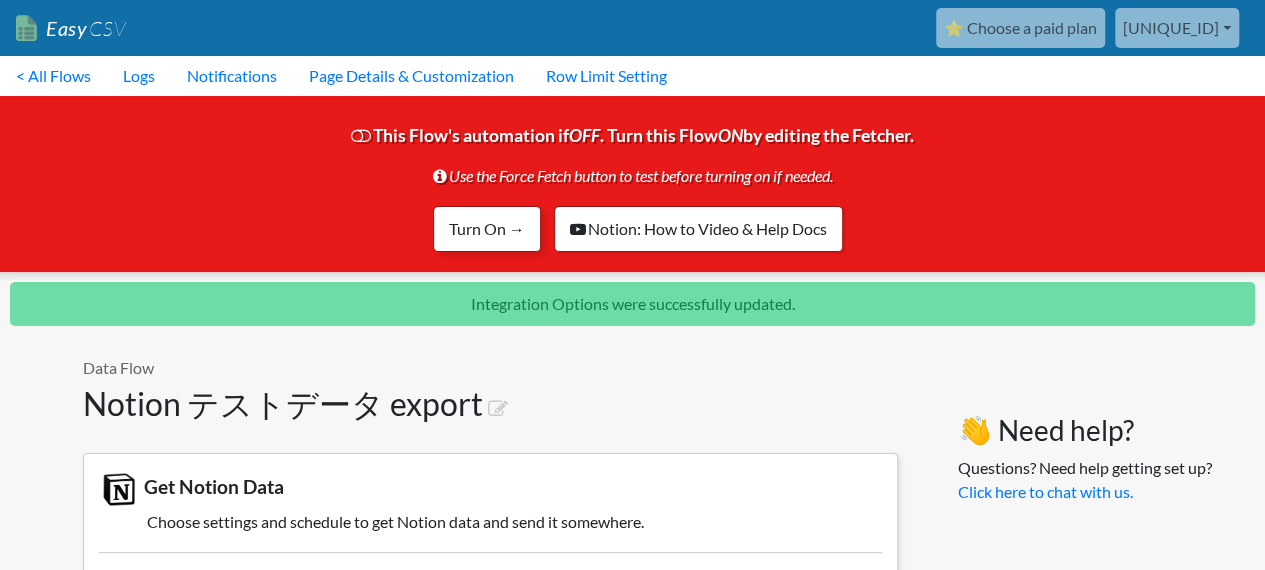 click on "Turn On →" at bounding box center [487, 229] 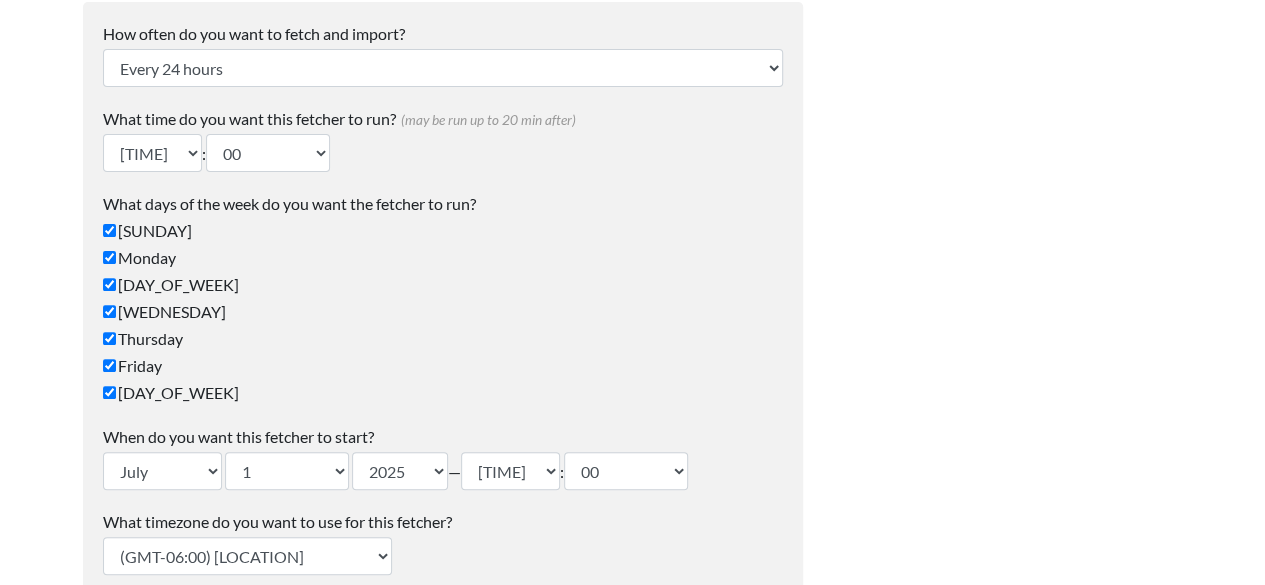 scroll, scrollTop: 206, scrollLeft: 0, axis: vertical 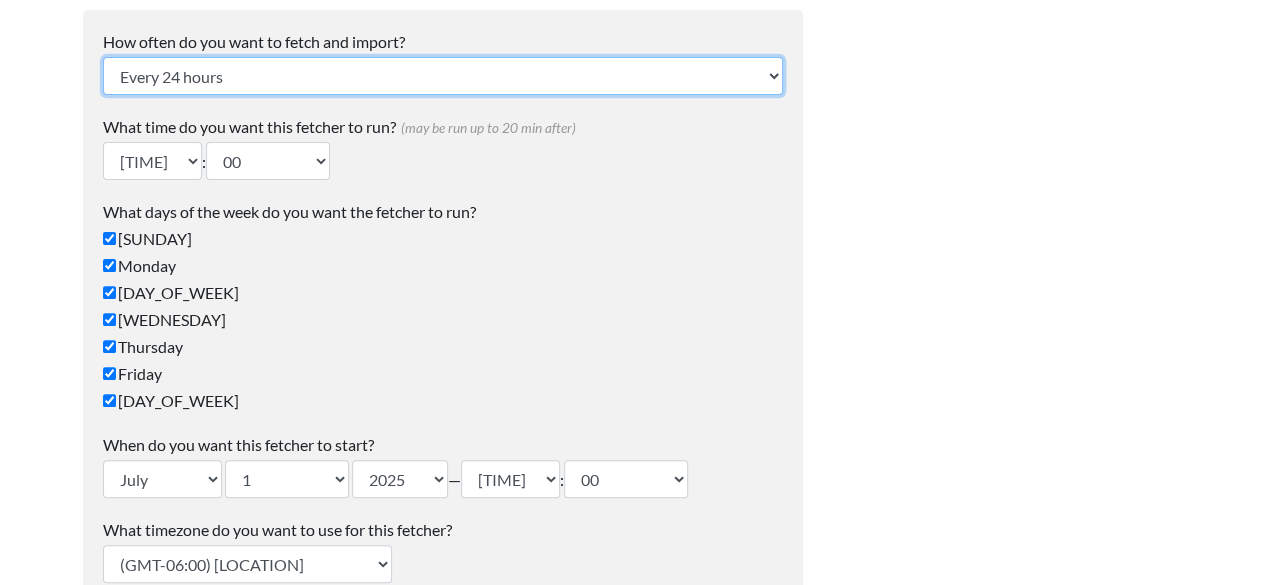 click on "Every 24 hours
Every 4 hours
Every hour
Every 10-20 minutes
Every 1 week
Every 2 weeks" at bounding box center (443, 76) 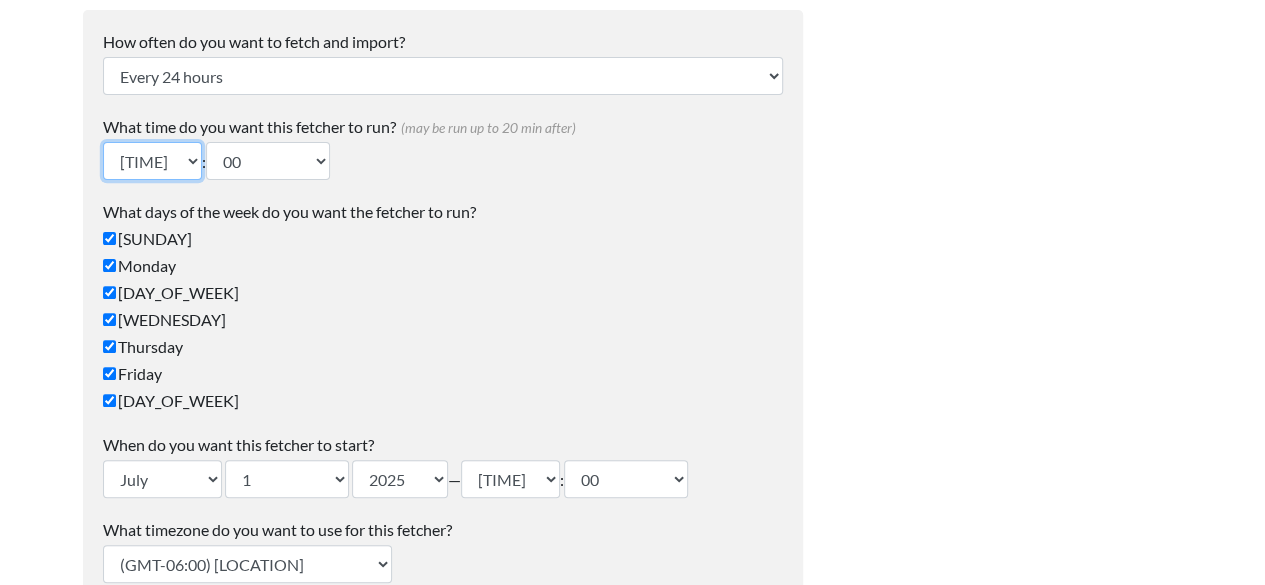 click on "12 AM
01 AM
02 AM
03 AM
04 AM
05 AM
06 AM
07 AM
08 AM
09 AM
10 AM
11 AM
12 PM
01 PM
02 PM
03 PM
04 PM
05 PM
06 PM
07 PM
08 PM
09 PM
10 PM
11 PM" at bounding box center [152, 161] 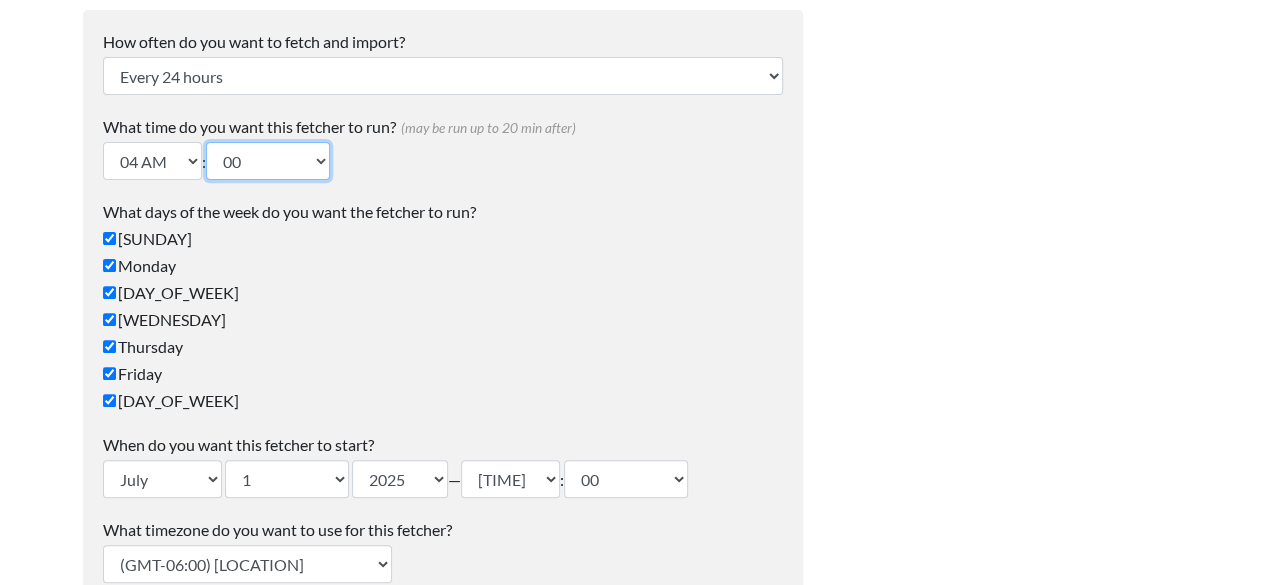 click on "[NUMBER]
[NUMBER]
[NUMBER]
[NUMBER]
[NUMBER]
[NUMBER]" at bounding box center (268, 161) 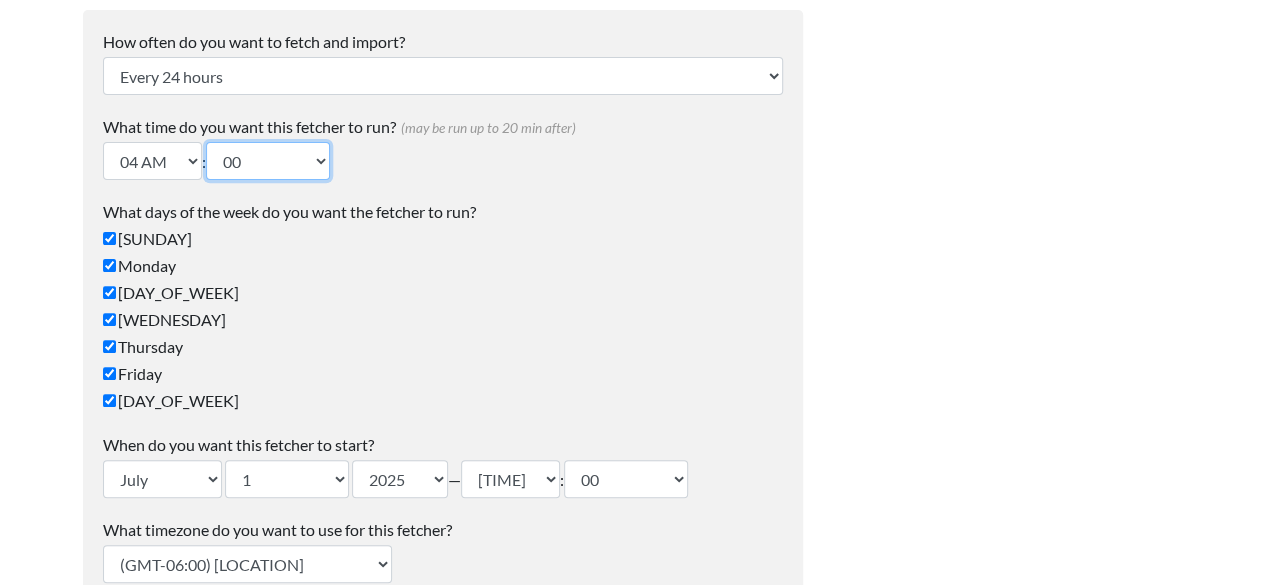 select on "[NUMBER]" 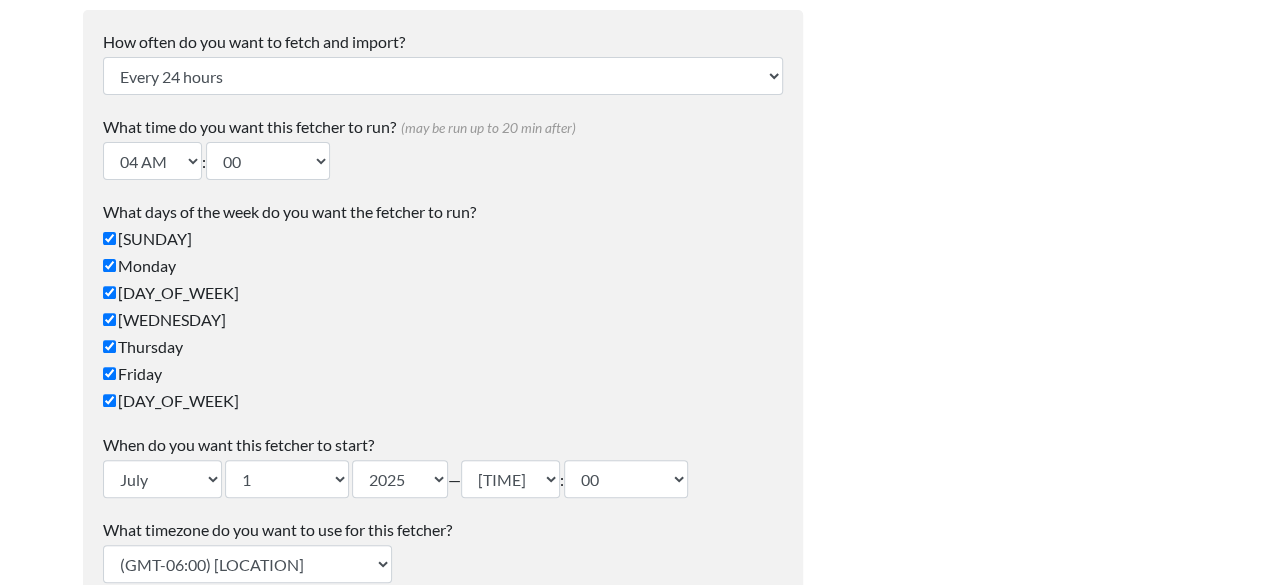 click on "[DAY_OF_WEEK]" at bounding box center (443, 239) 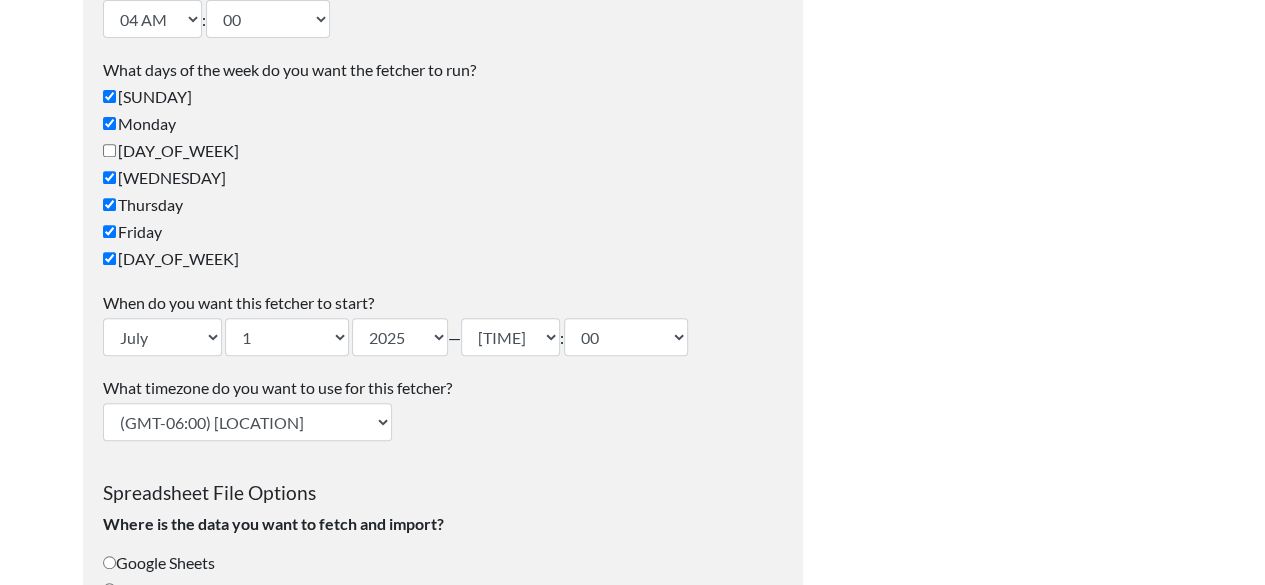 scroll, scrollTop: 306, scrollLeft: 0, axis: vertical 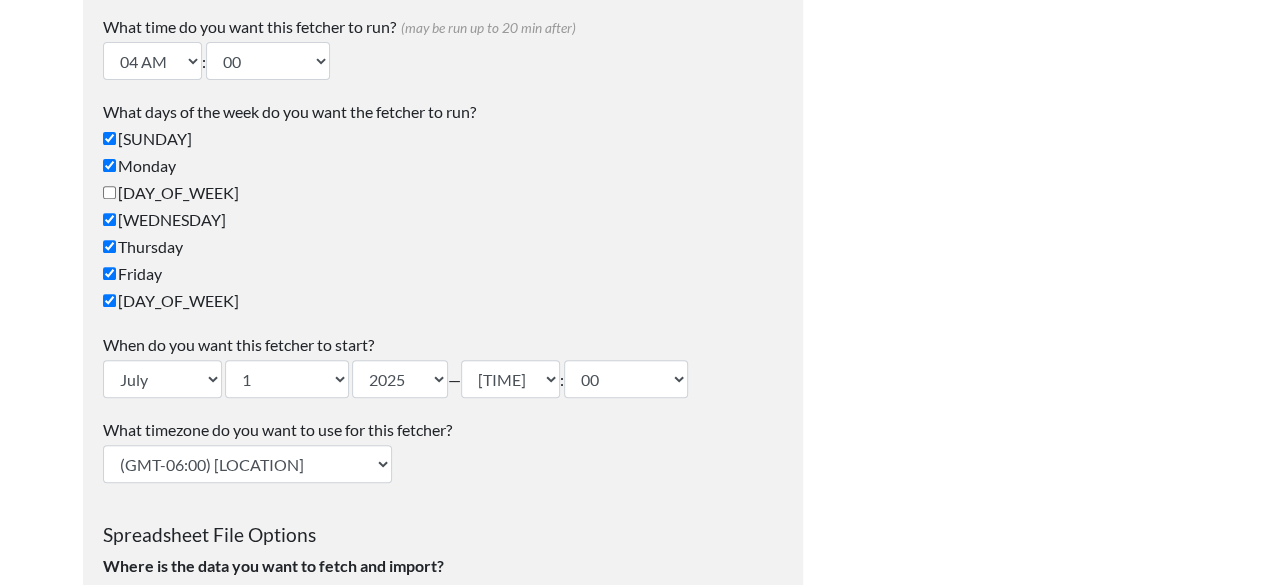 click on "[DAY_OF_WEEK]" at bounding box center (443, 139) 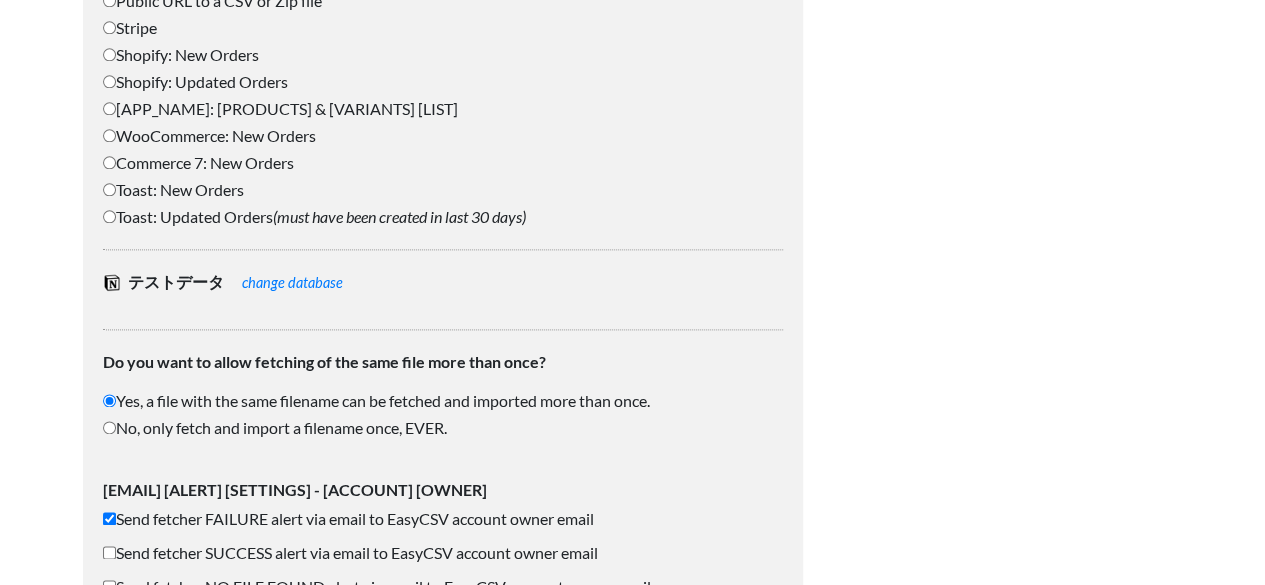 scroll, scrollTop: 706, scrollLeft: 0, axis: vertical 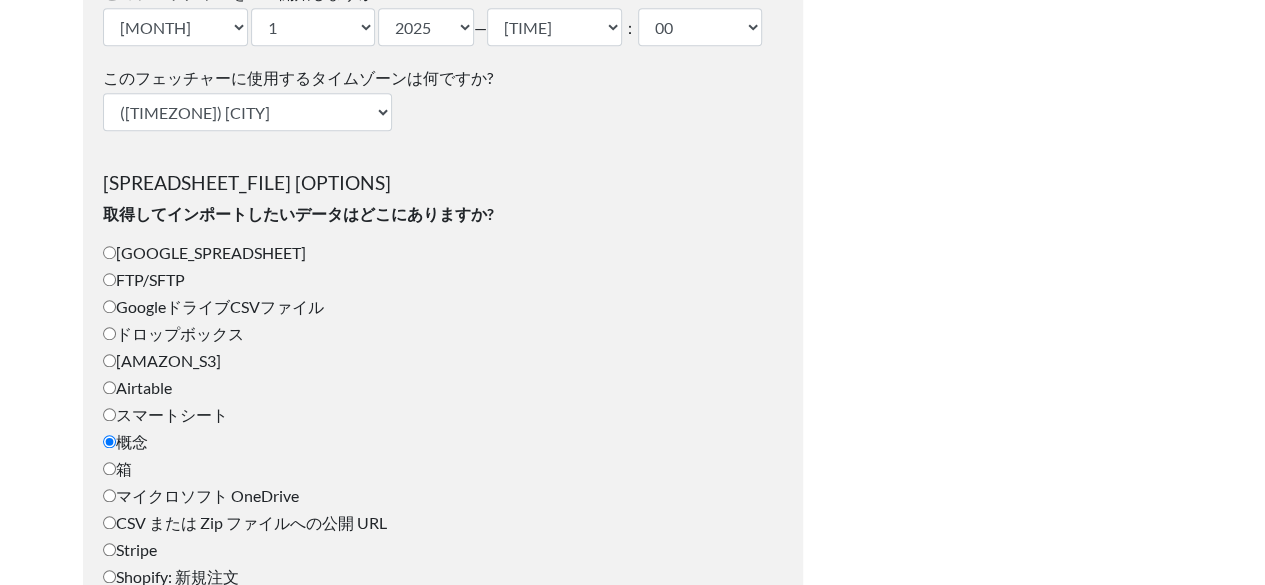 click on "GoogleドライブCSVファイル" at bounding box center (443, 253) 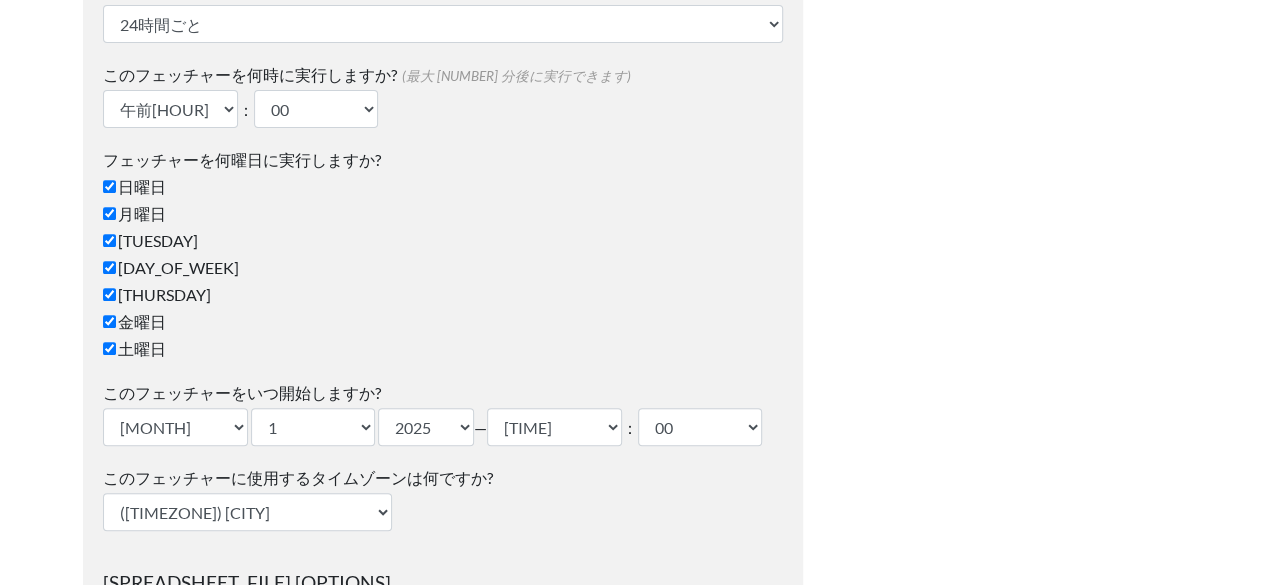 scroll, scrollTop: 206, scrollLeft: 0, axis: vertical 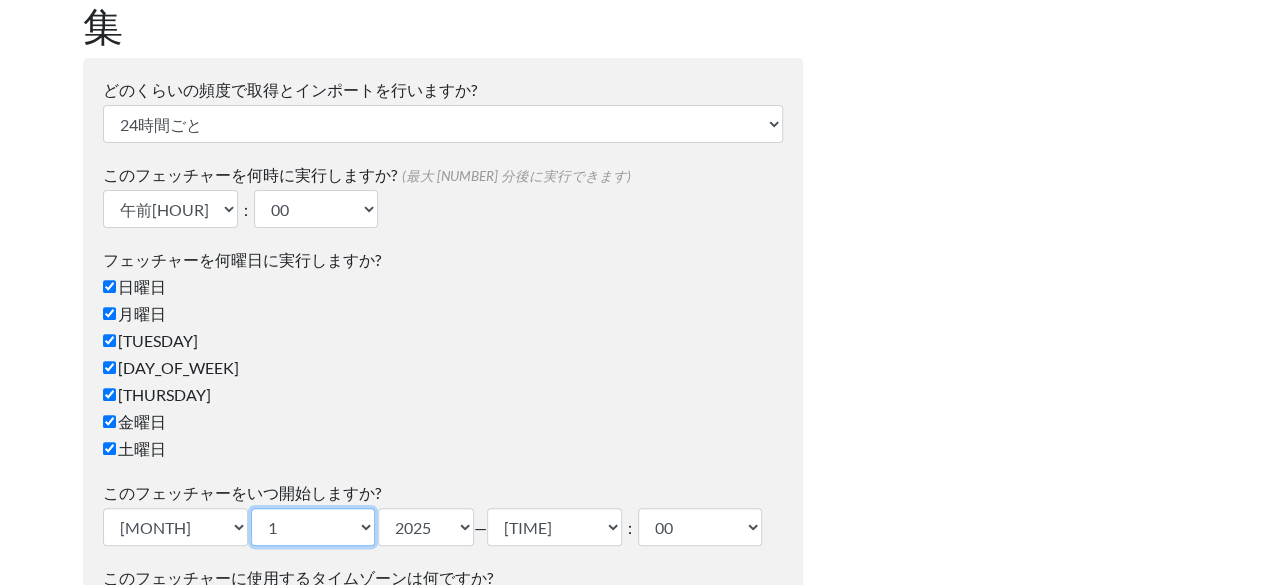 click on "1
2
3
4
5
6
7
8
9
10
11
12
13
14
15
16
17
18
19
20
21
22
23
24
25
26
27
28
29
30
31" at bounding box center (313, 527) 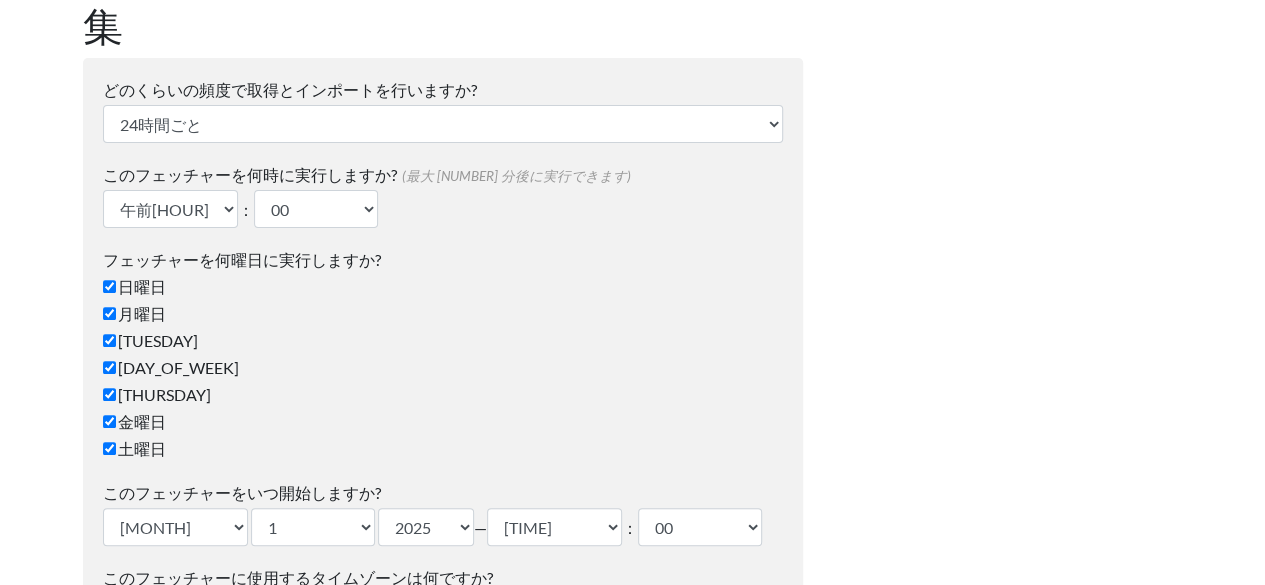 click on "フェッチャーを何曜日に実行しますか?" at bounding box center (443, 260) 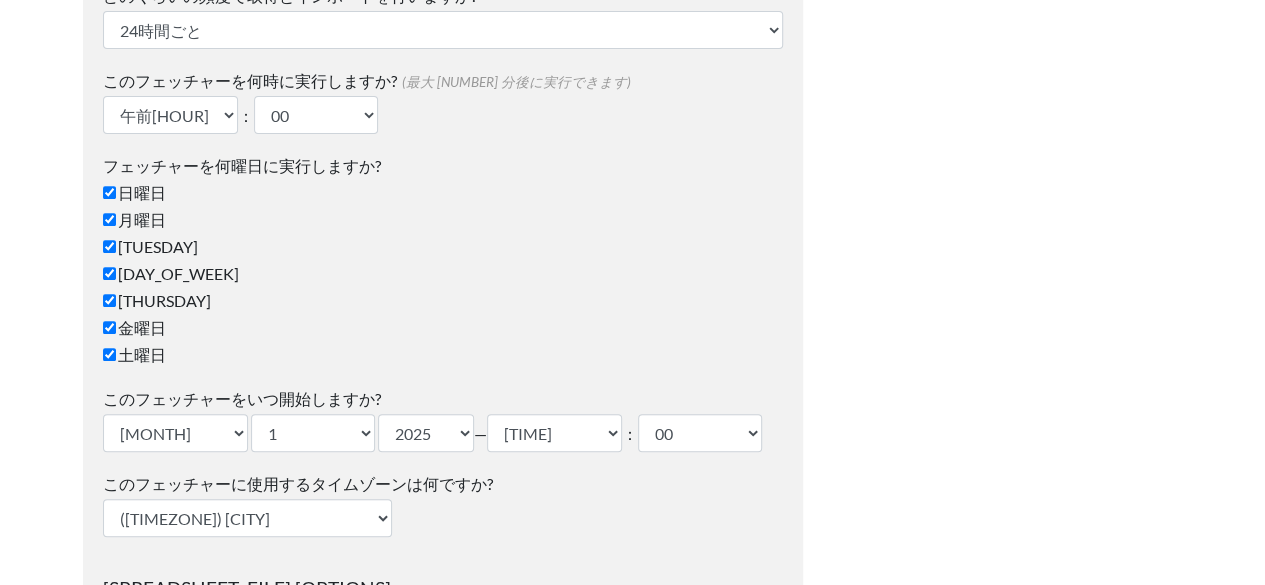 scroll, scrollTop: 0, scrollLeft: 0, axis: both 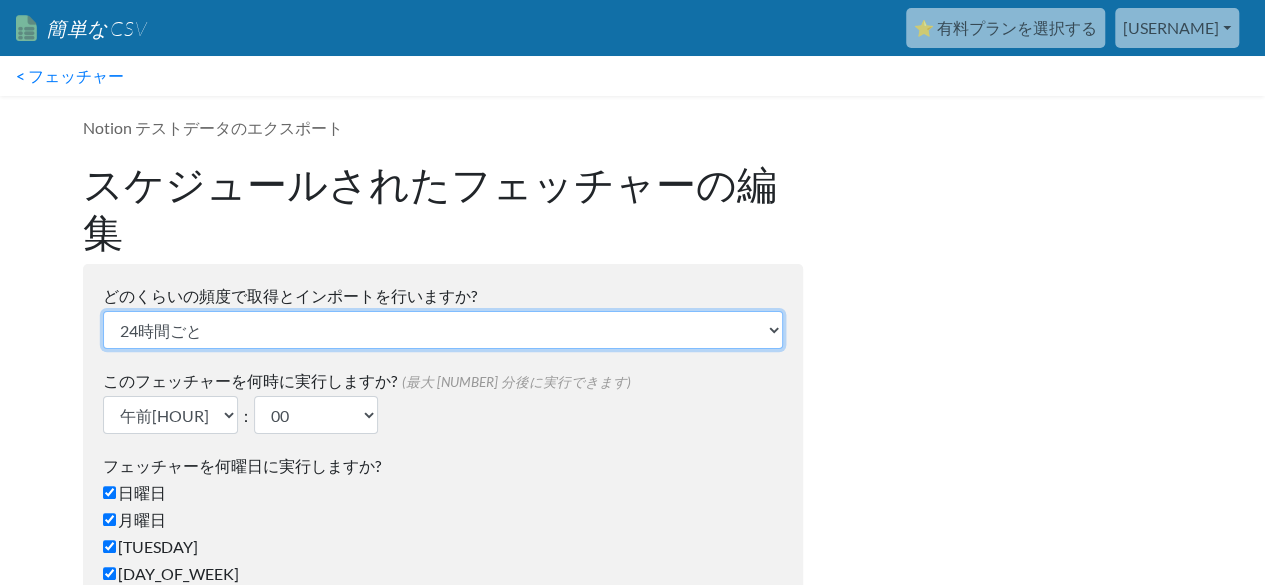 click on "[EVERY_24H]
[EVERY_4H]
[EVERY_1H]
[EVERY_10_20M]
[EVERY_1W]
[EVERY_2W]" at bounding box center (443, 330) 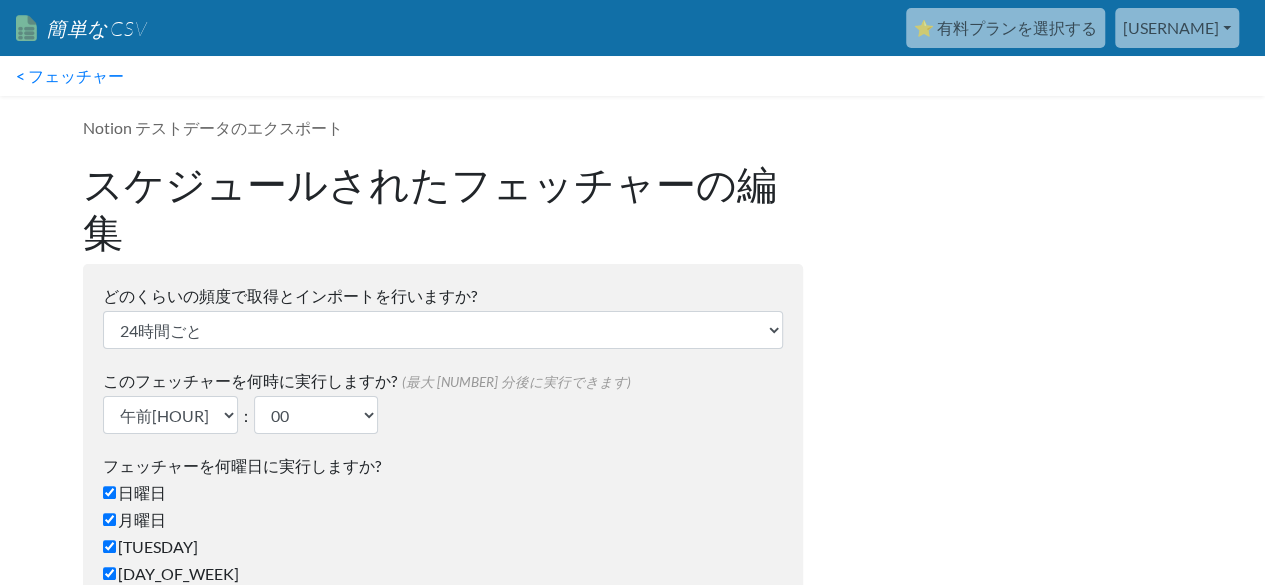 click on "[APP_NAME] [TEST_DATA] [EXPORT]
[SCHEDULED] [FETCHER] [EDIT]
[HOW_OFTEN] [FETCH] [IMPORT]?
[EVERY_24H]
[EVERY_4H]
[EVERY_1H]
[EVERY_10_20M]
[EVERY_1W]
[EVERY_2W]
[WHAT_TIME] [FETCHER] [RUN]?  ([MAX_20M] [RUN])
[12AM]
[1AM]
[2AM]
[3AM]
[4AM]
[5AM]
[6AM]
[7AM]
[8AM]
[9AM]
[10AM]
[11AM]
[12PM]
[1PM]
[2PM]
[3PM]
[4PM]
[5PM]
[6PM]
[7PM]
[8PM]
[9PM]
[10PM]
[11PM]
：
00
10
20
30
40
50
[WHAT_DAY] [FETCHER] [RUN]?
[SUNDAY]" at bounding box center [443, 1378] 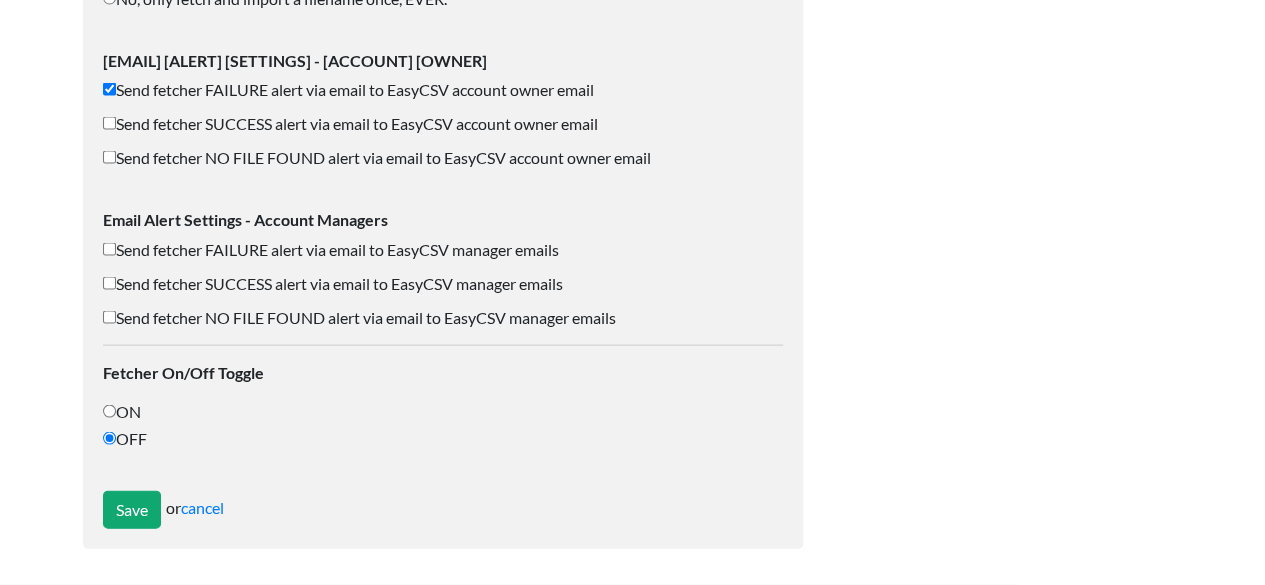scroll, scrollTop: 1898, scrollLeft: 0, axis: vertical 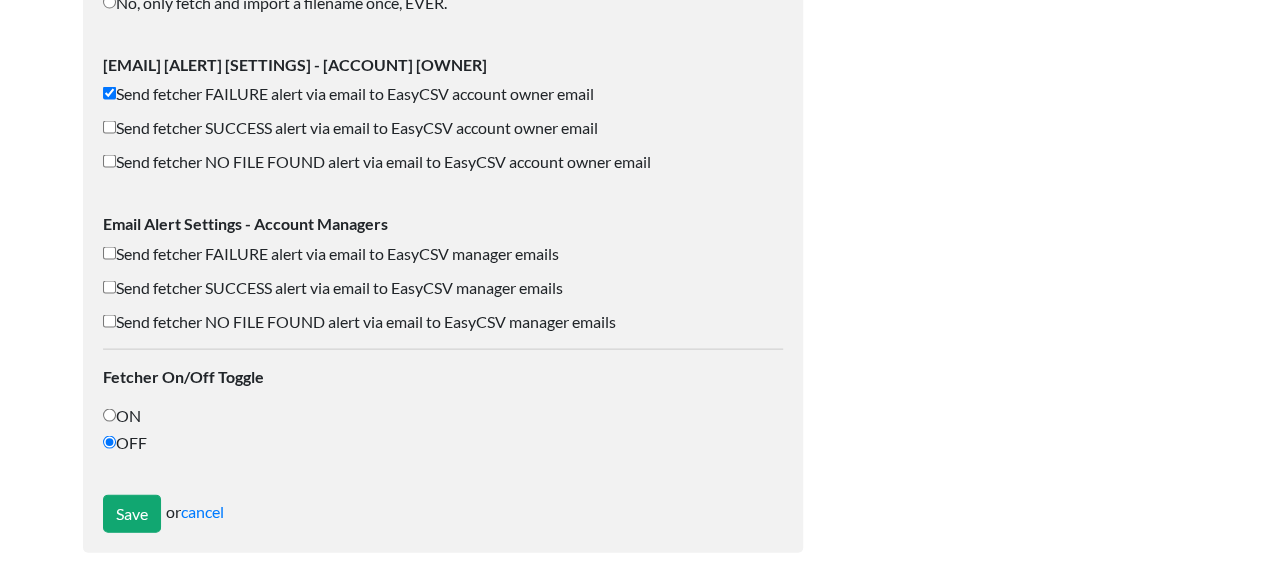 click at bounding box center [1013, -615] 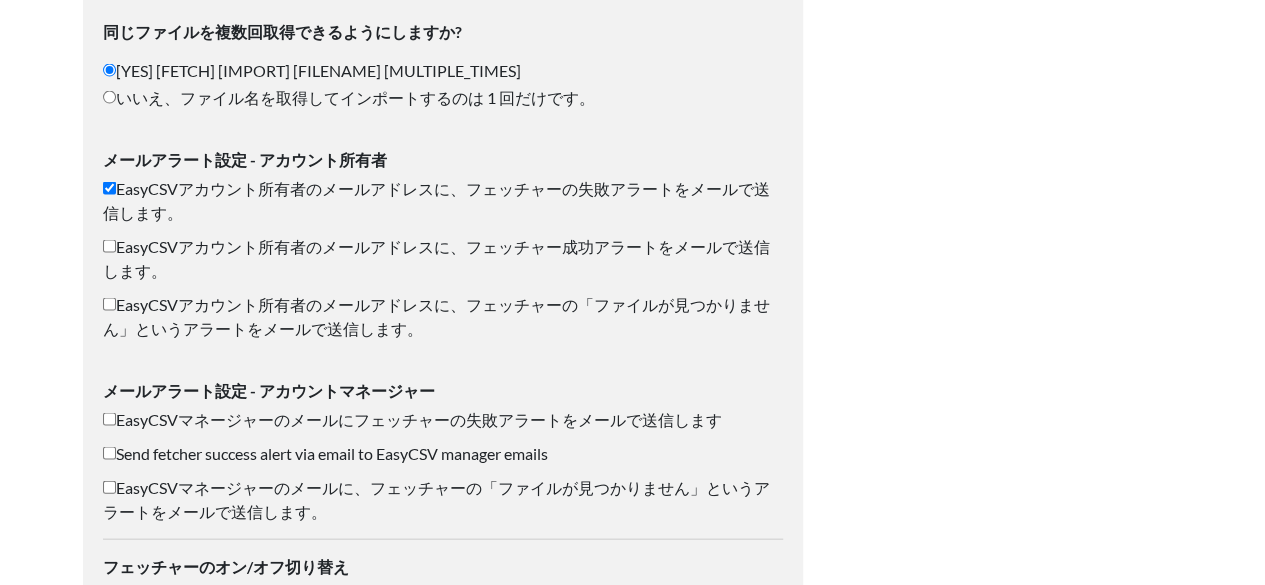 scroll, scrollTop: 2041, scrollLeft: 0, axis: vertical 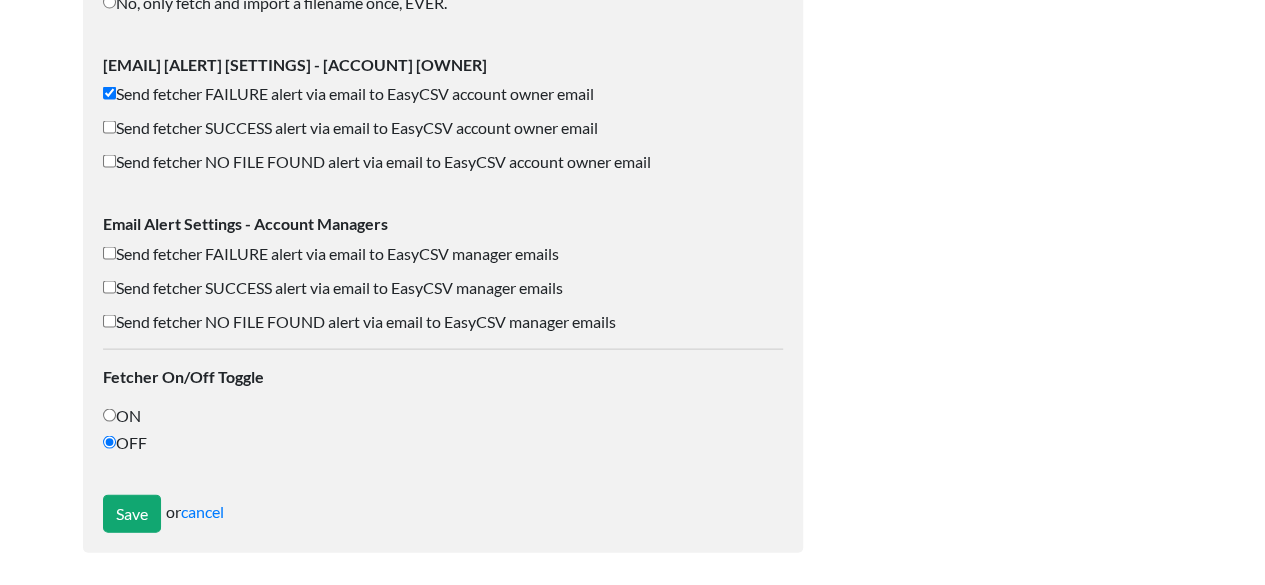 click at bounding box center [1013, -615] 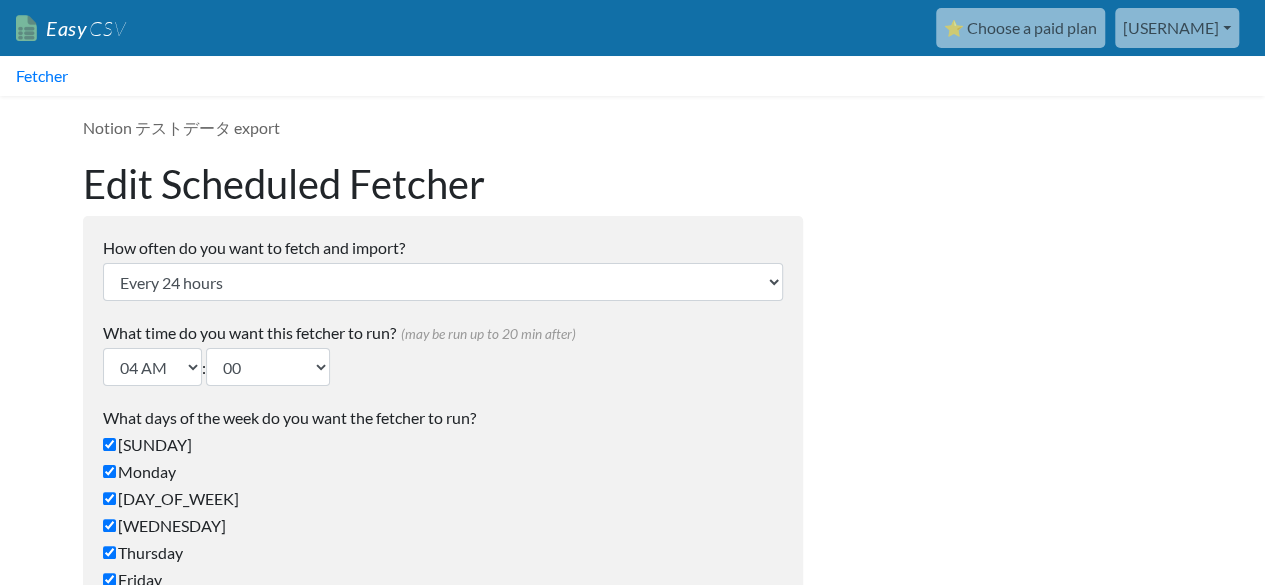 scroll, scrollTop: 300, scrollLeft: 0, axis: vertical 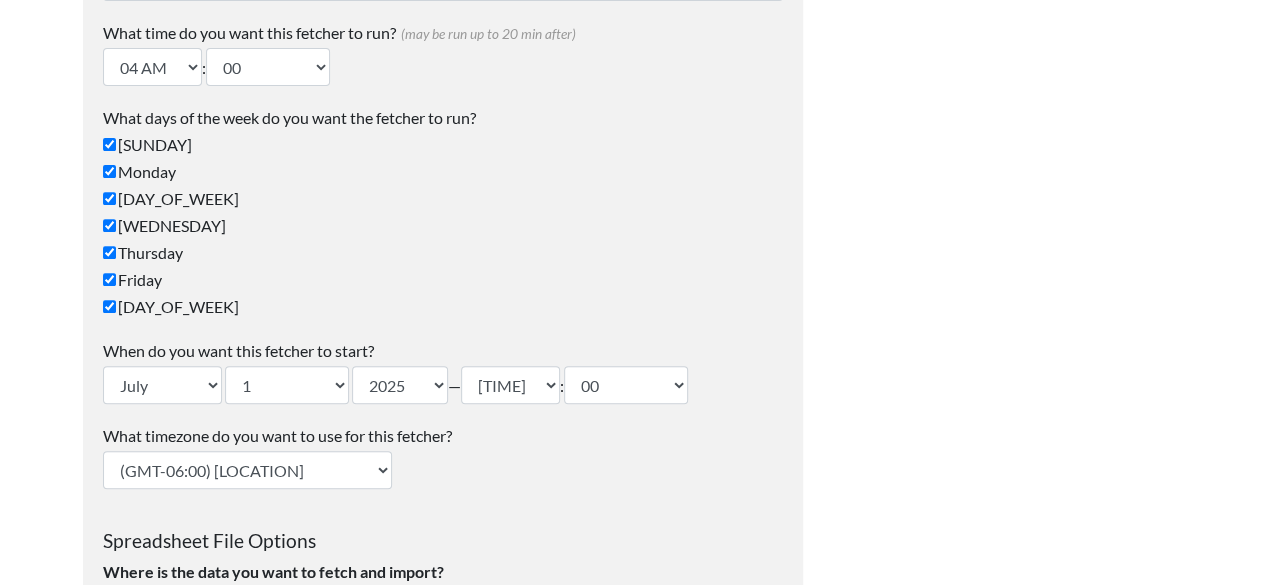 click on "Friday" at bounding box center (443, 145) 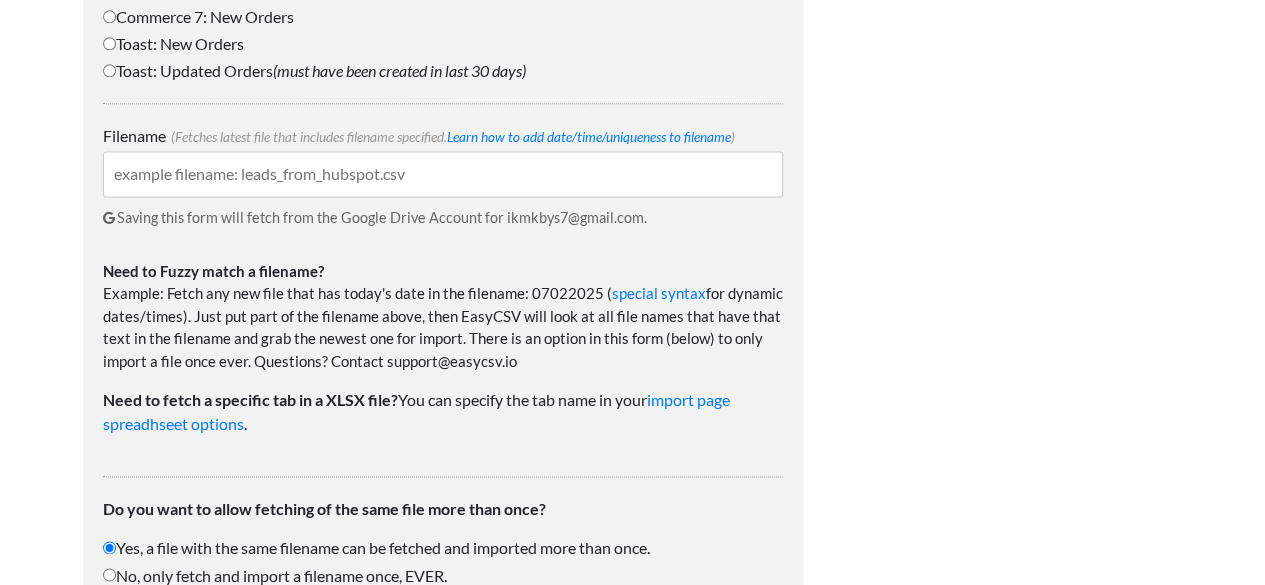 scroll, scrollTop: 1898, scrollLeft: 0, axis: vertical 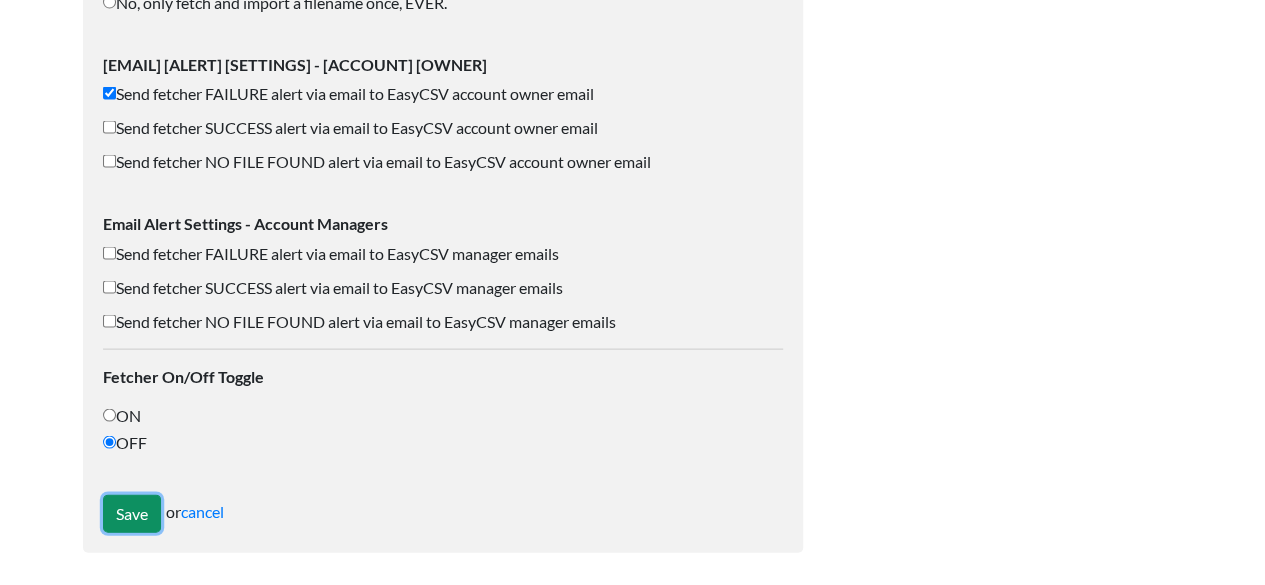 click on "Save" at bounding box center [132, 514] 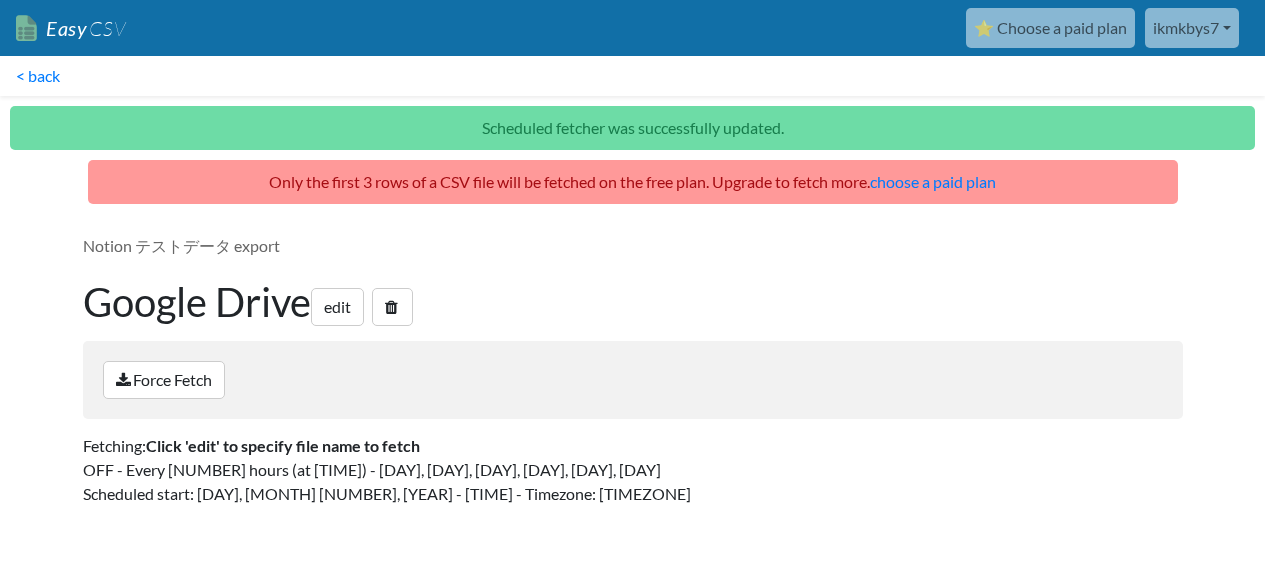 scroll, scrollTop: 0, scrollLeft: 0, axis: both 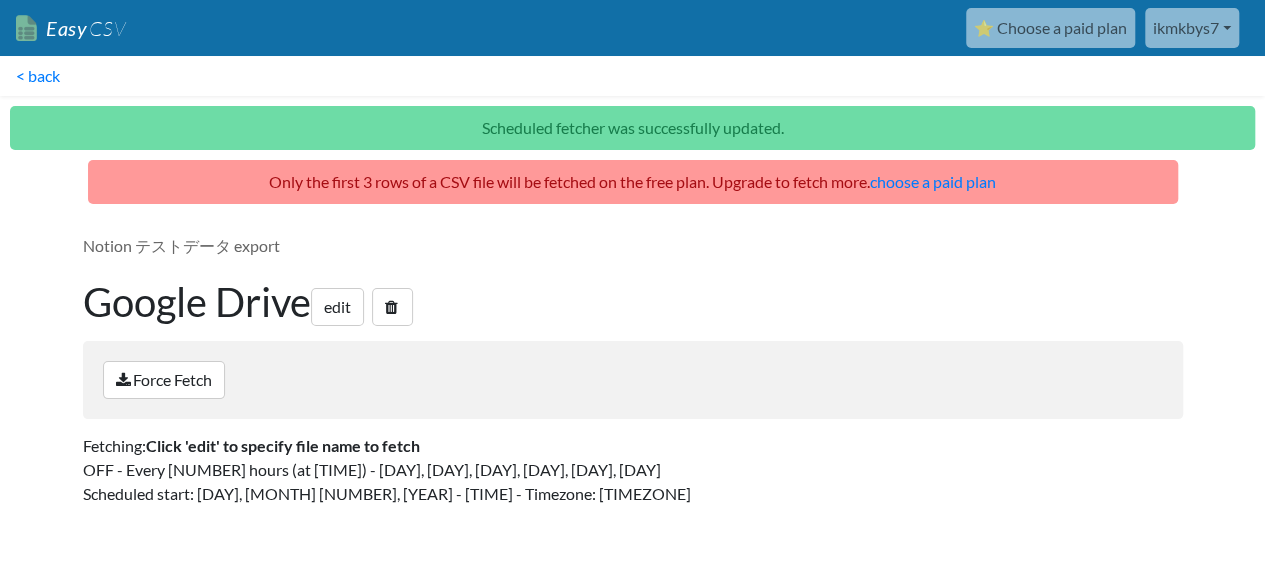 click on "Google Drive
edit" at bounding box center (633, 302) 